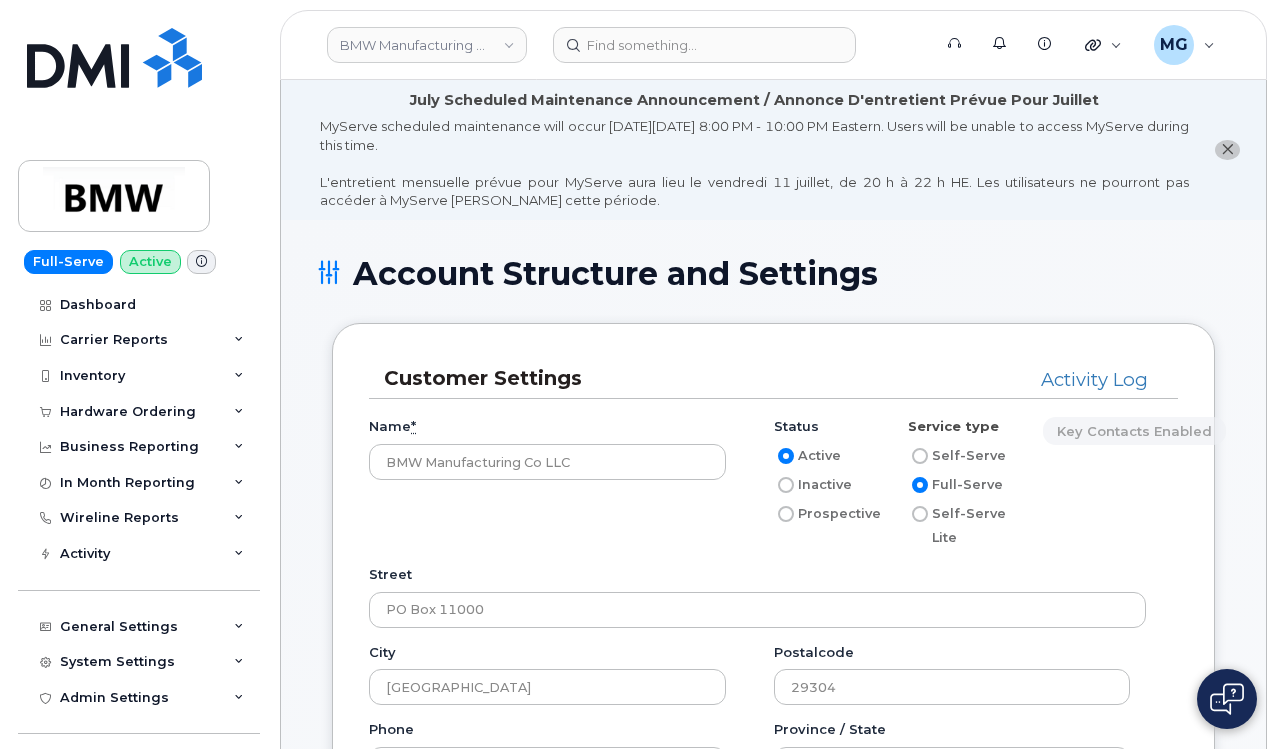 scroll, scrollTop: 3394, scrollLeft: 0, axis: vertical 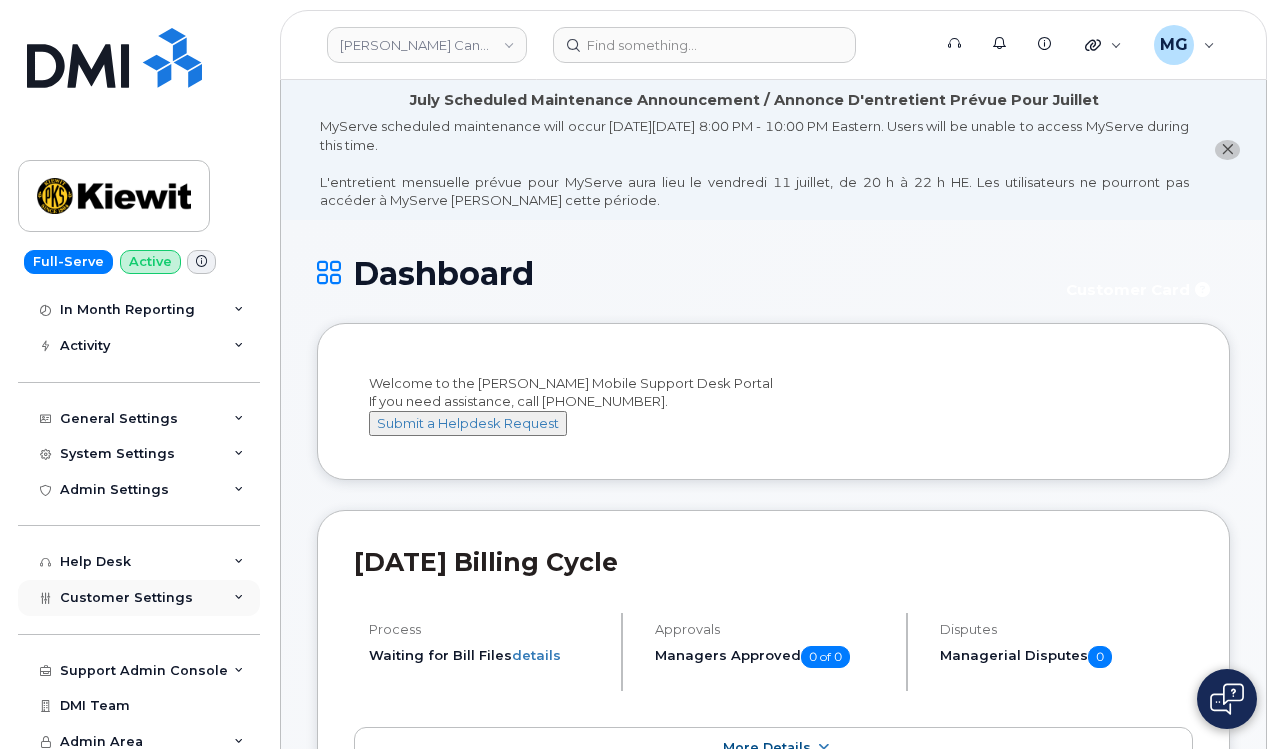 click on "Customer Settings" at bounding box center [126, 597] 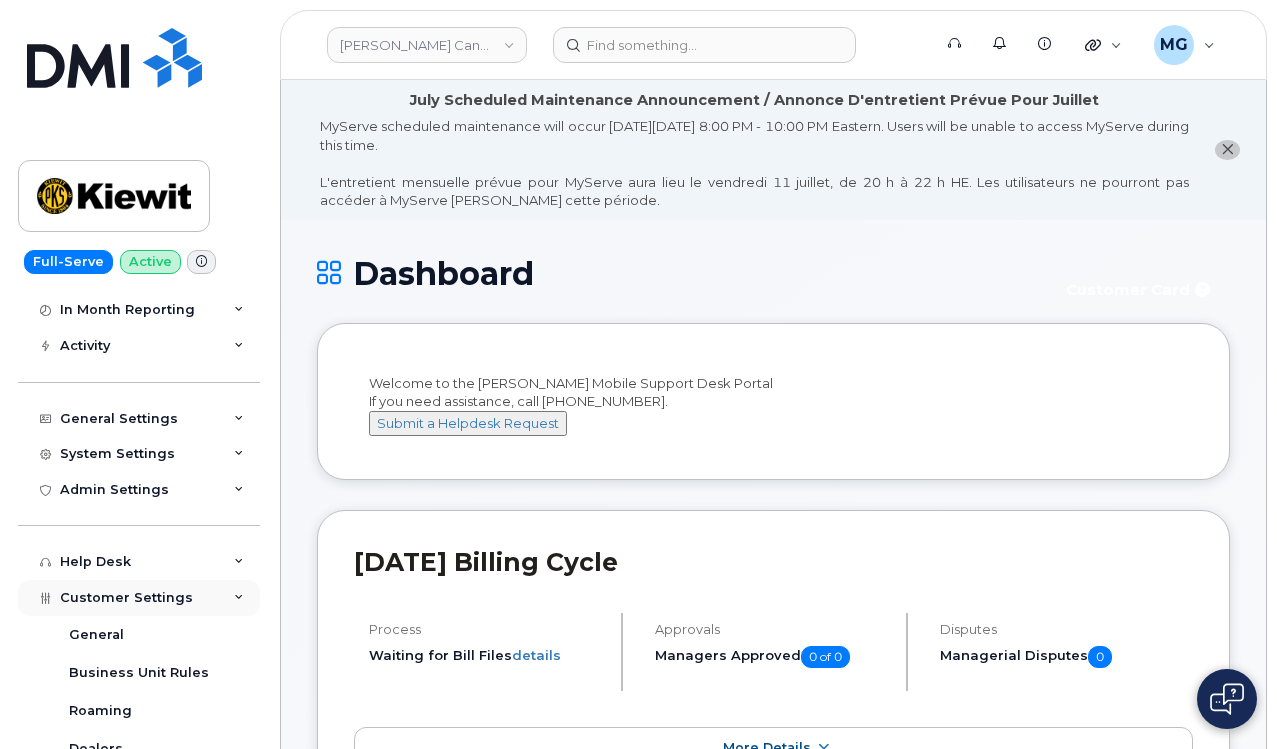 scroll, scrollTop: 0, scrollLeft: 0, axis: both 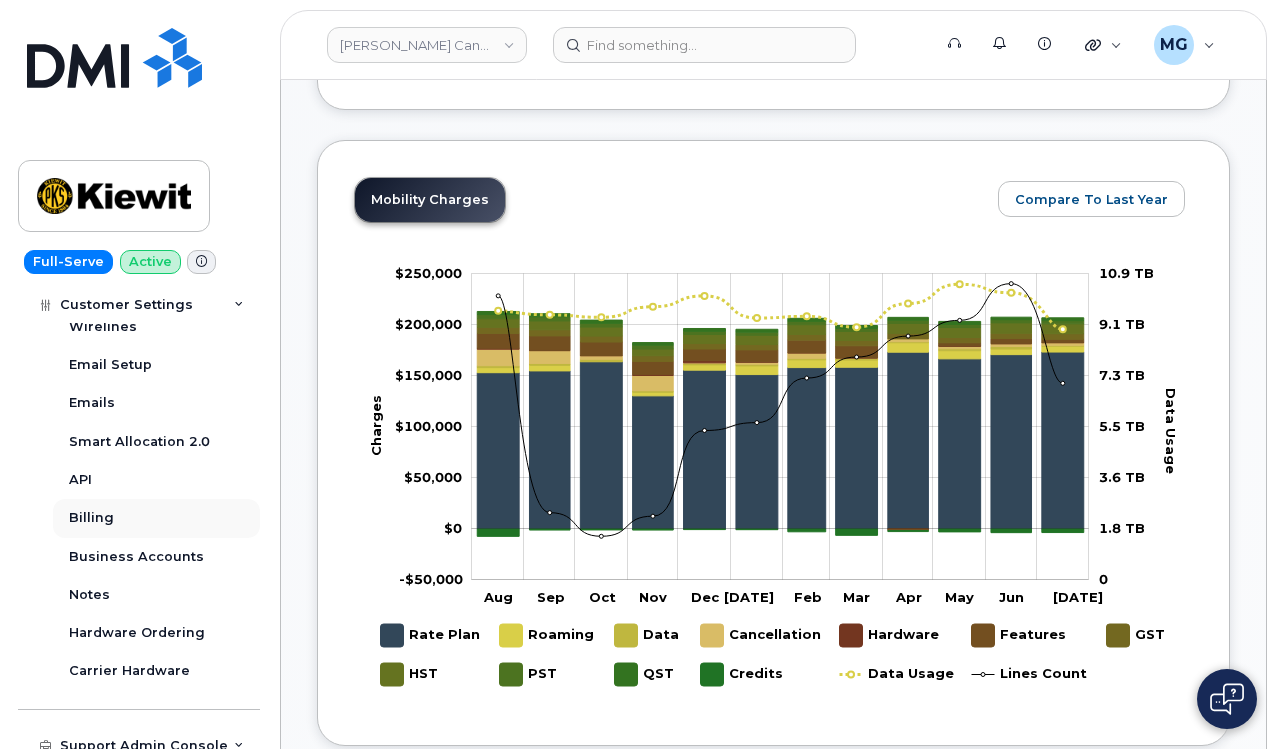 click on "Billing" at bounding box center [91, 518] 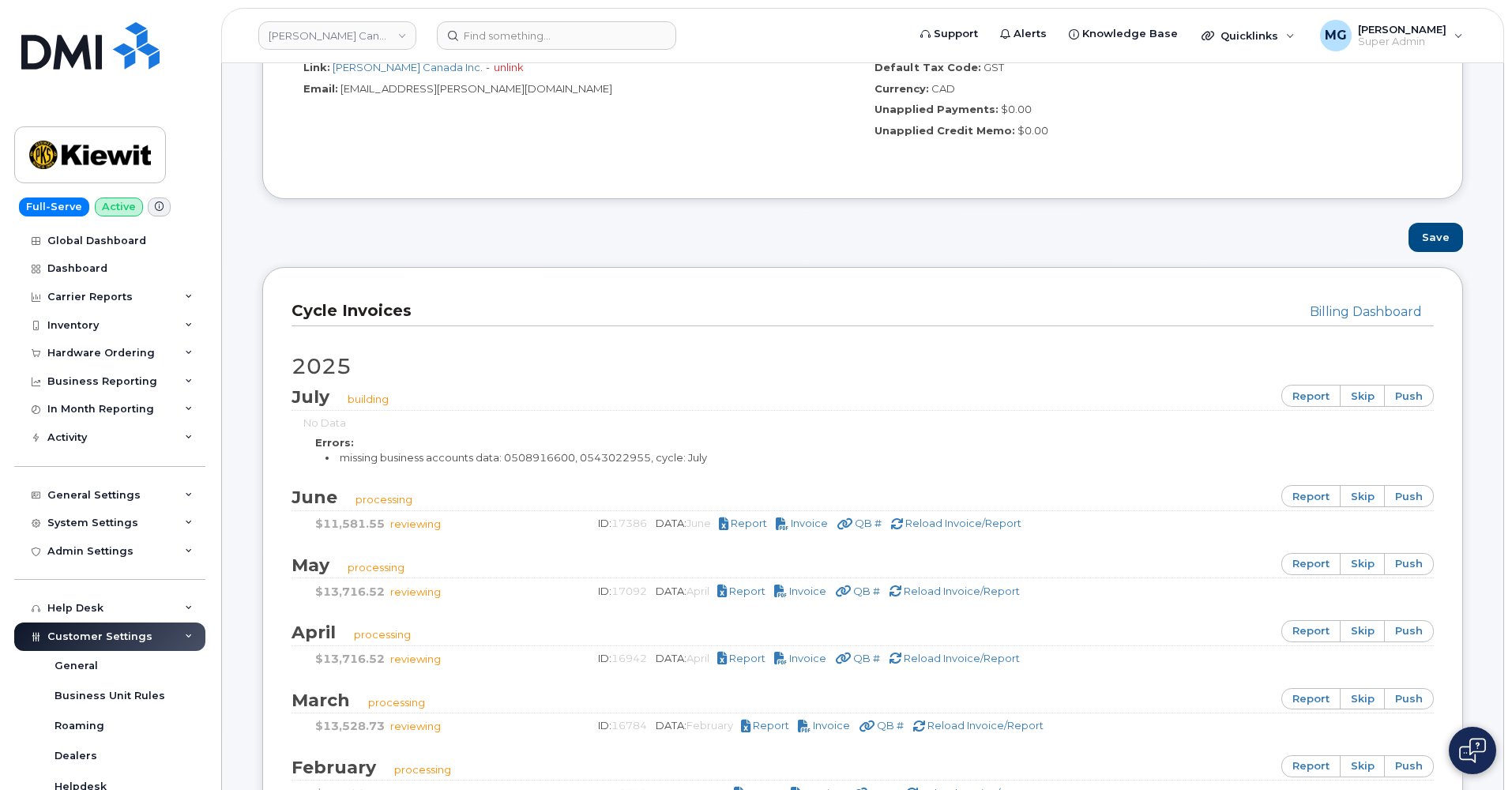 scroll, scrollTop: 852, scrollLeft: 0, axis: vertical 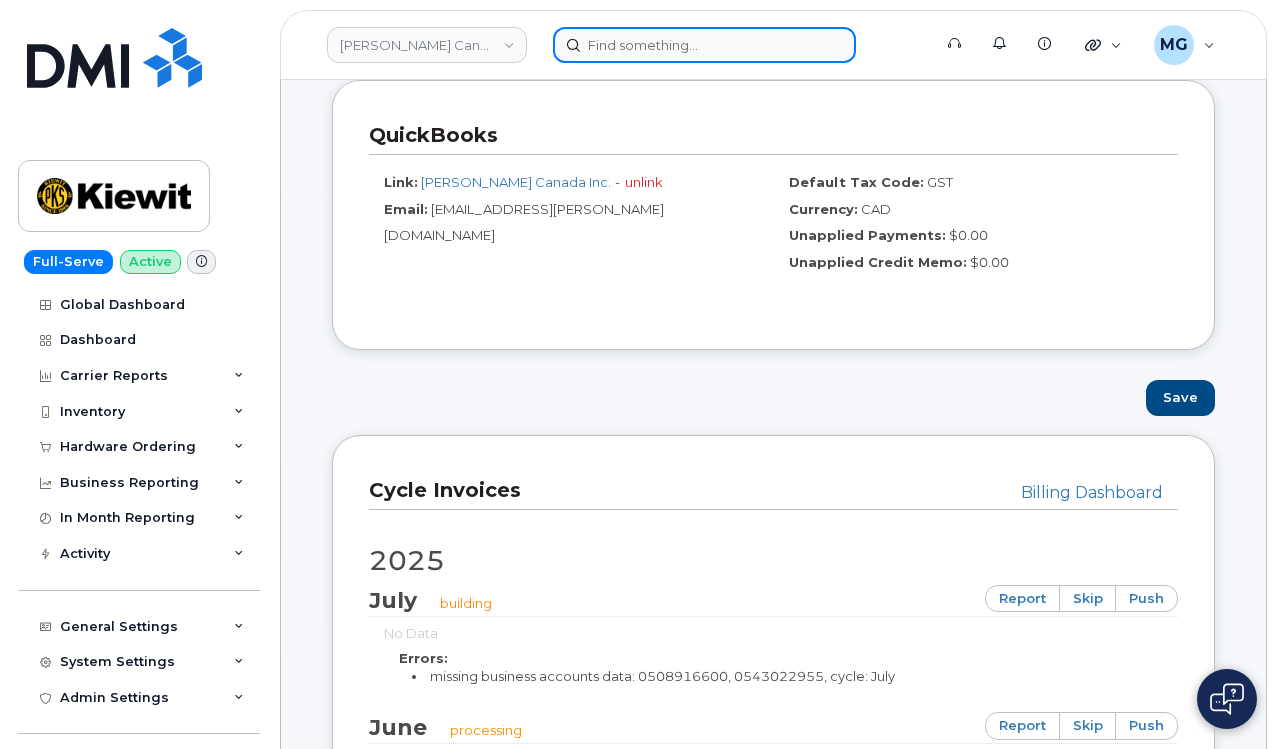click at bounding box center [704, 45] 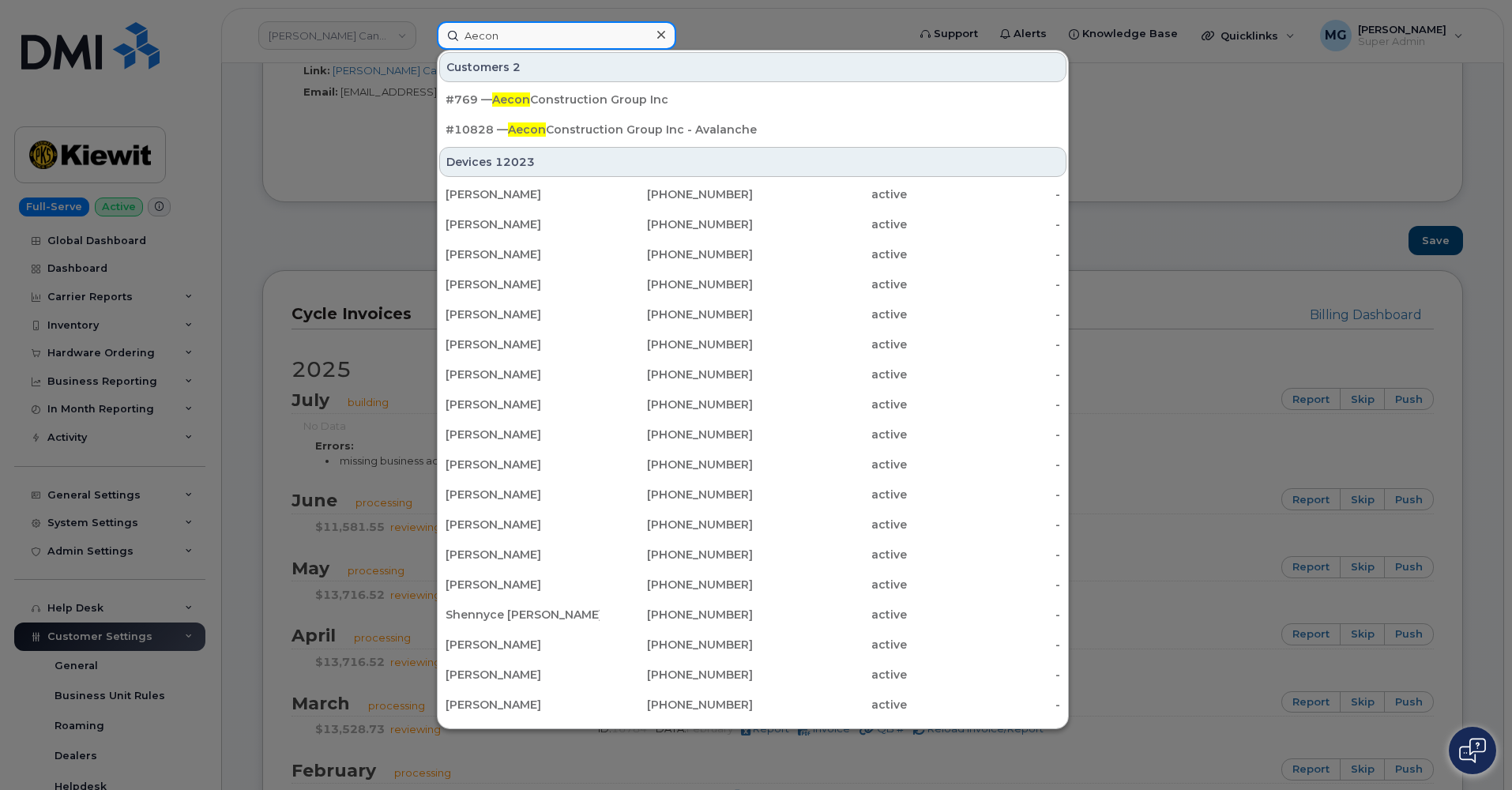 scroll, scrollTop: 847, scrollLeft: 0, axis: vertical 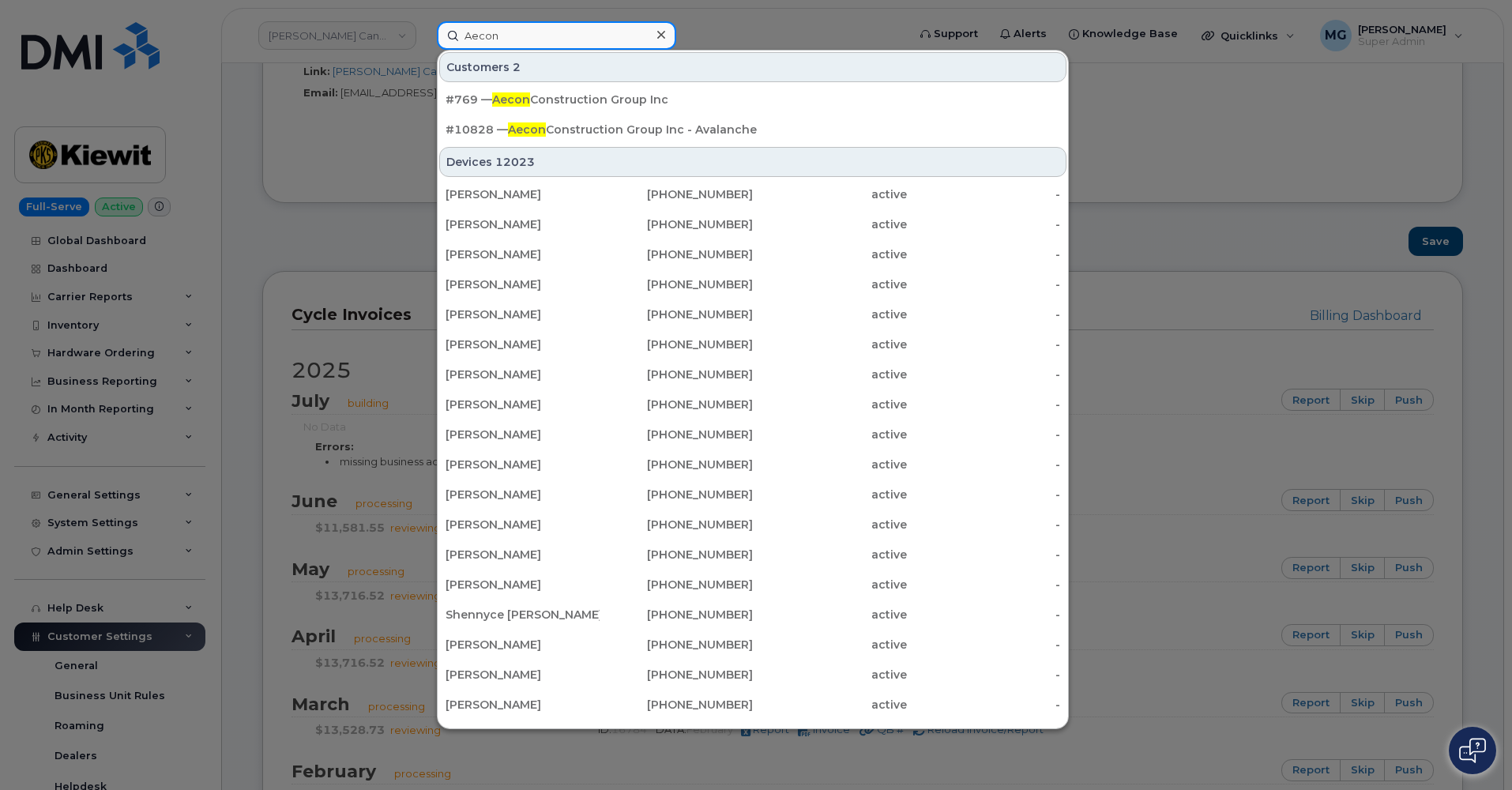 type on "Aecon" 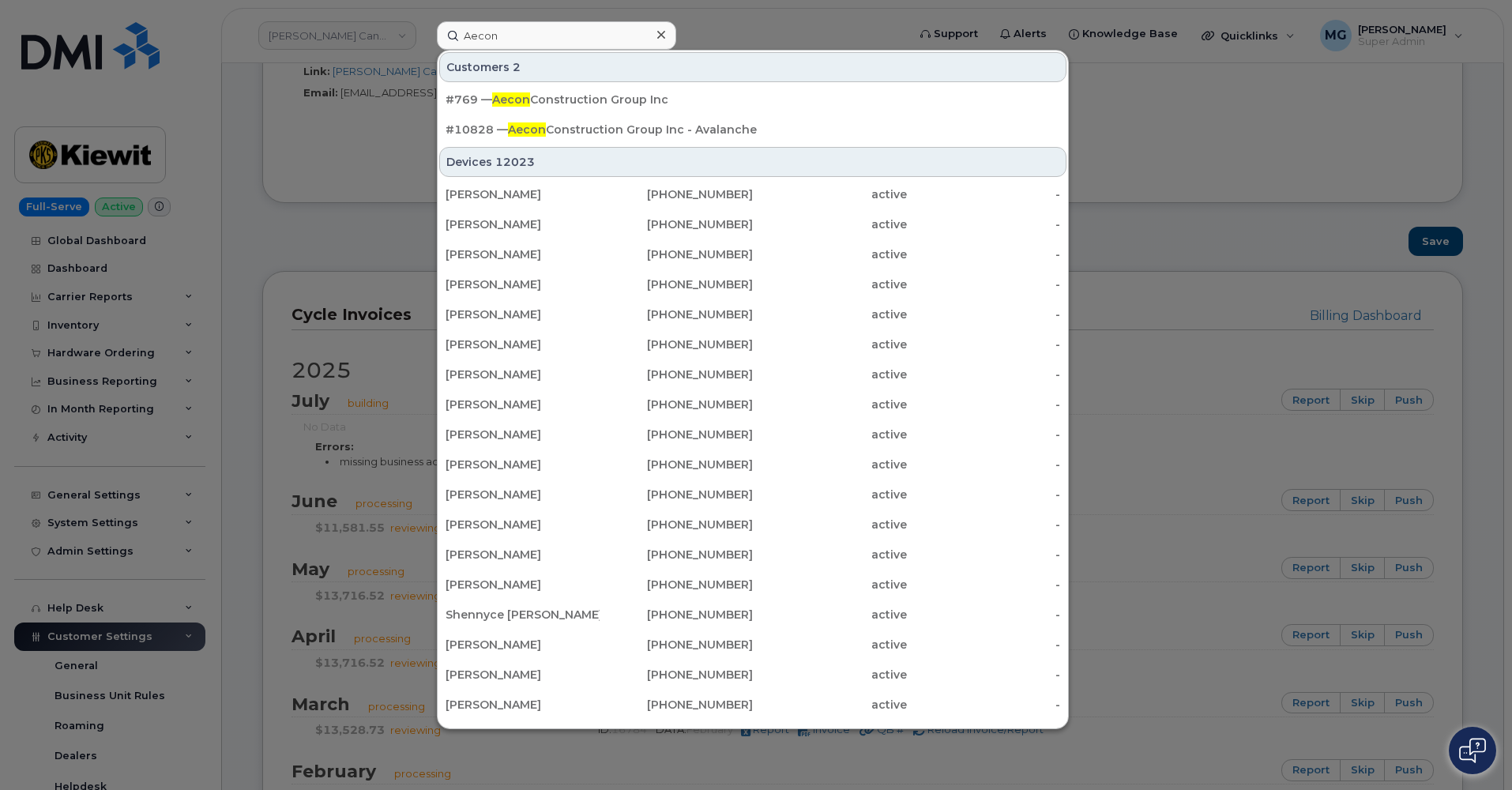 click at bounding box center [756, 395] 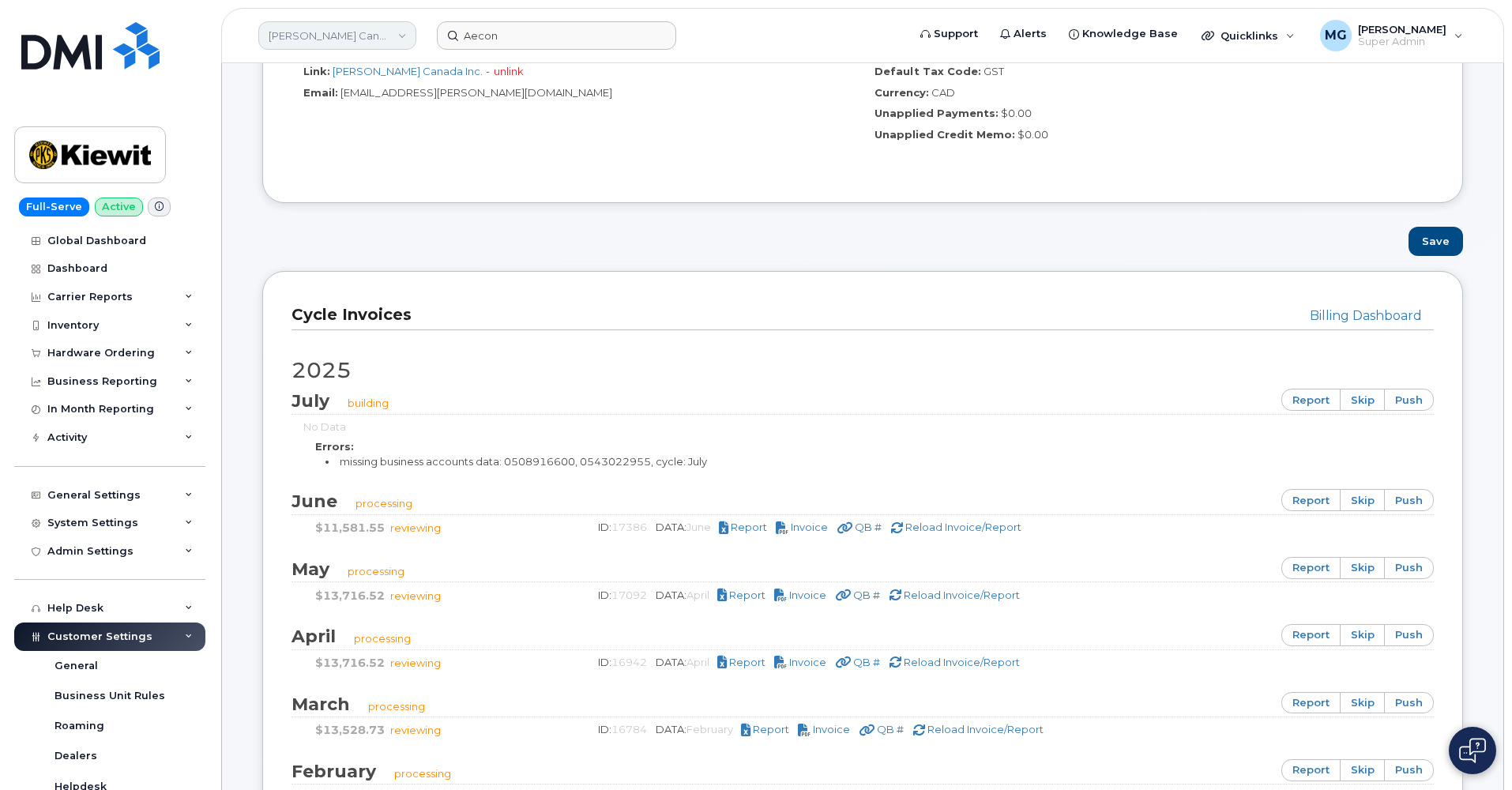 scroll, scrollTop: 848, scrollLeft: 0, axis: vertical 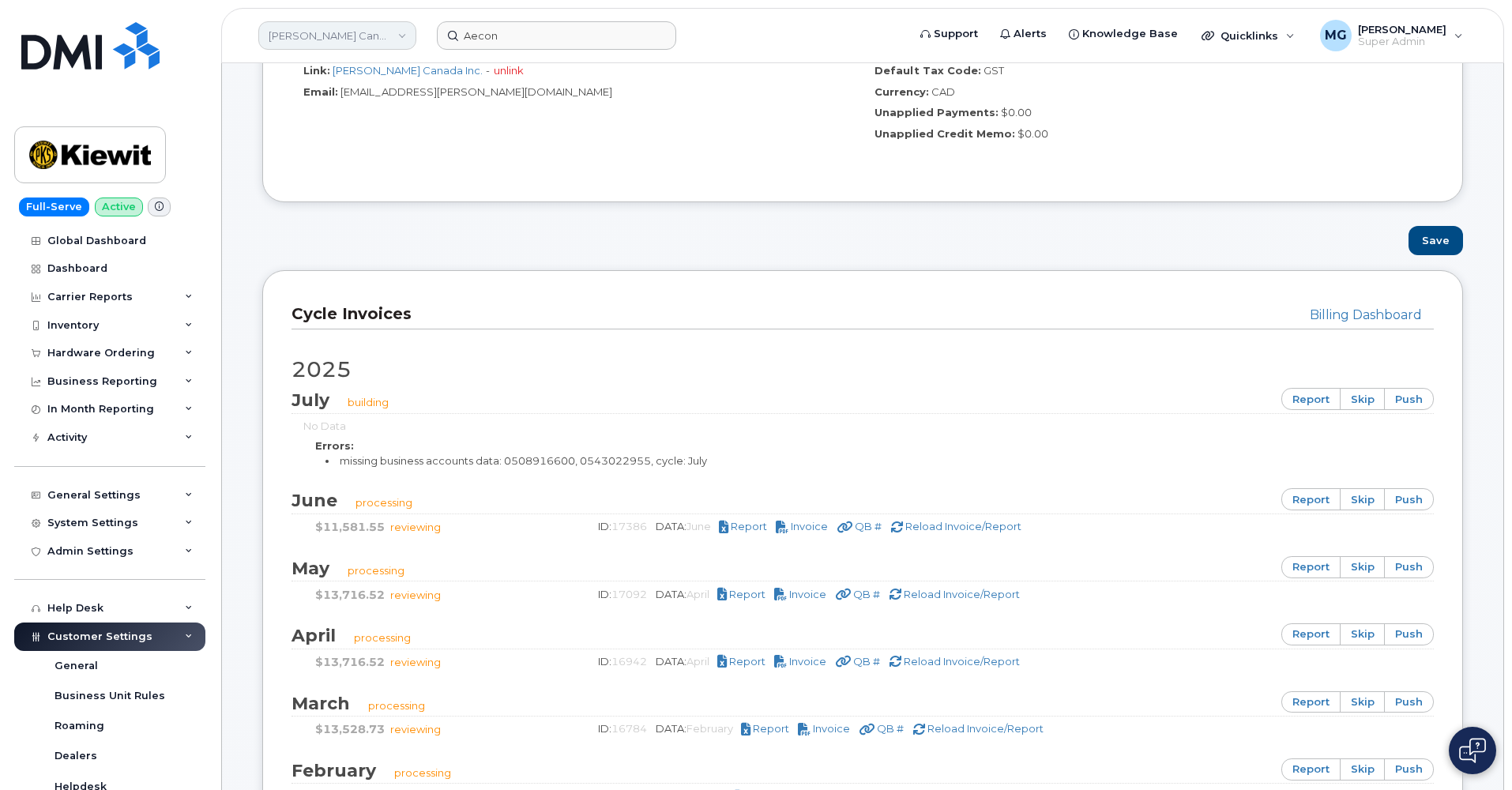 click on "Kiewit Canada Inc" at bounding box center [337, 36] 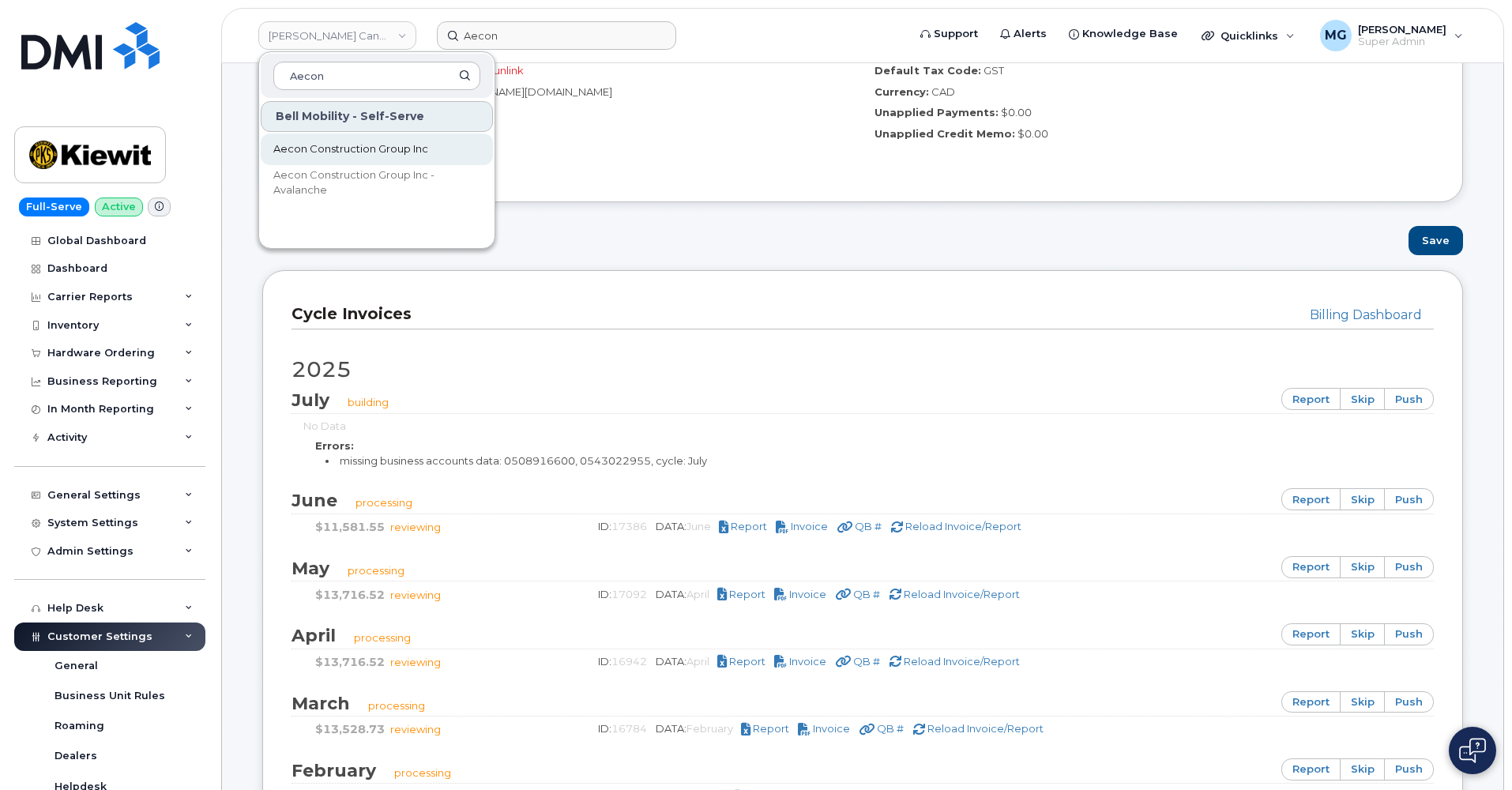 type on "Aecon" 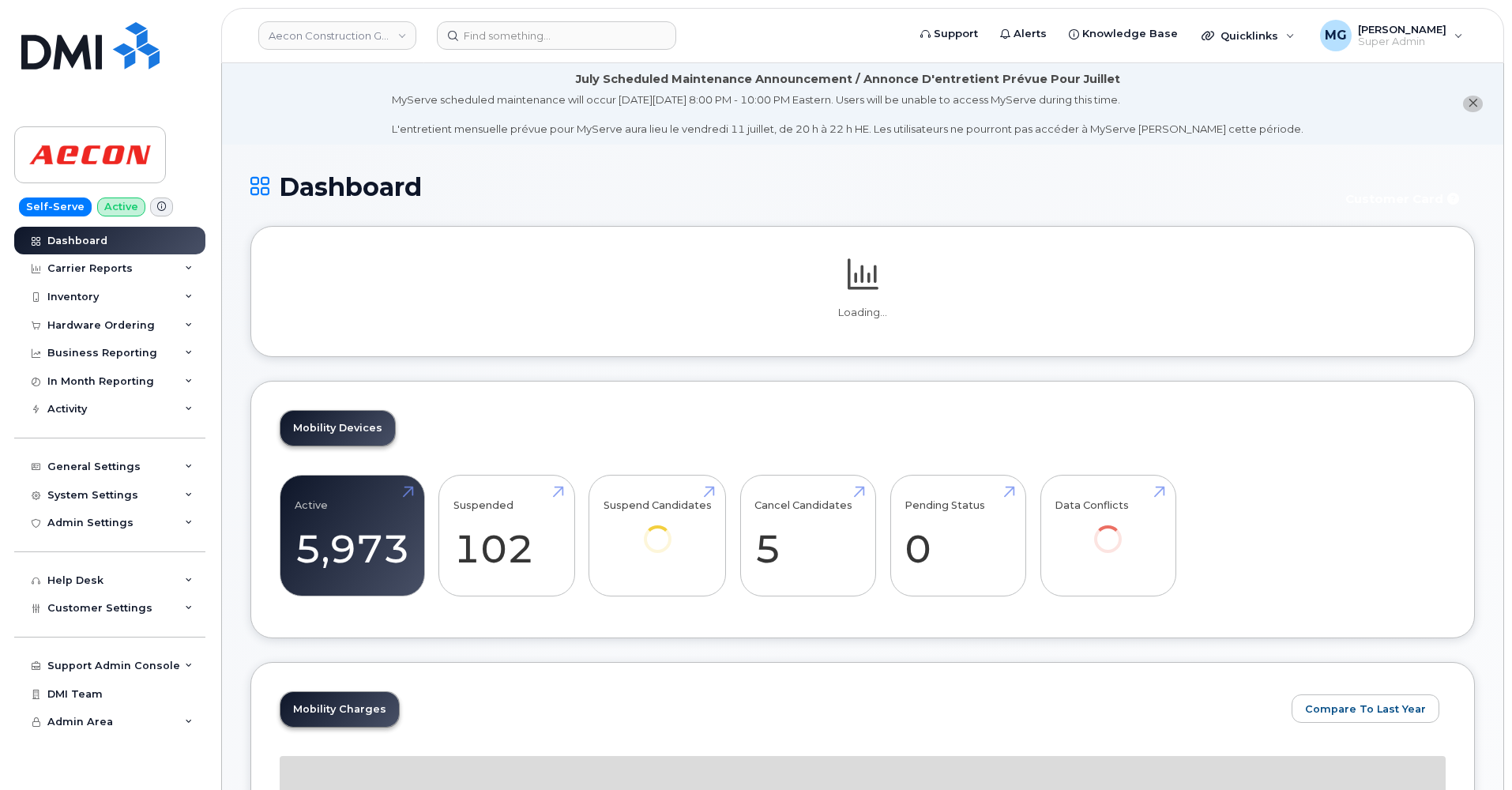 scroll, scrollTop: 0, scrollLeft: 0, axis: both 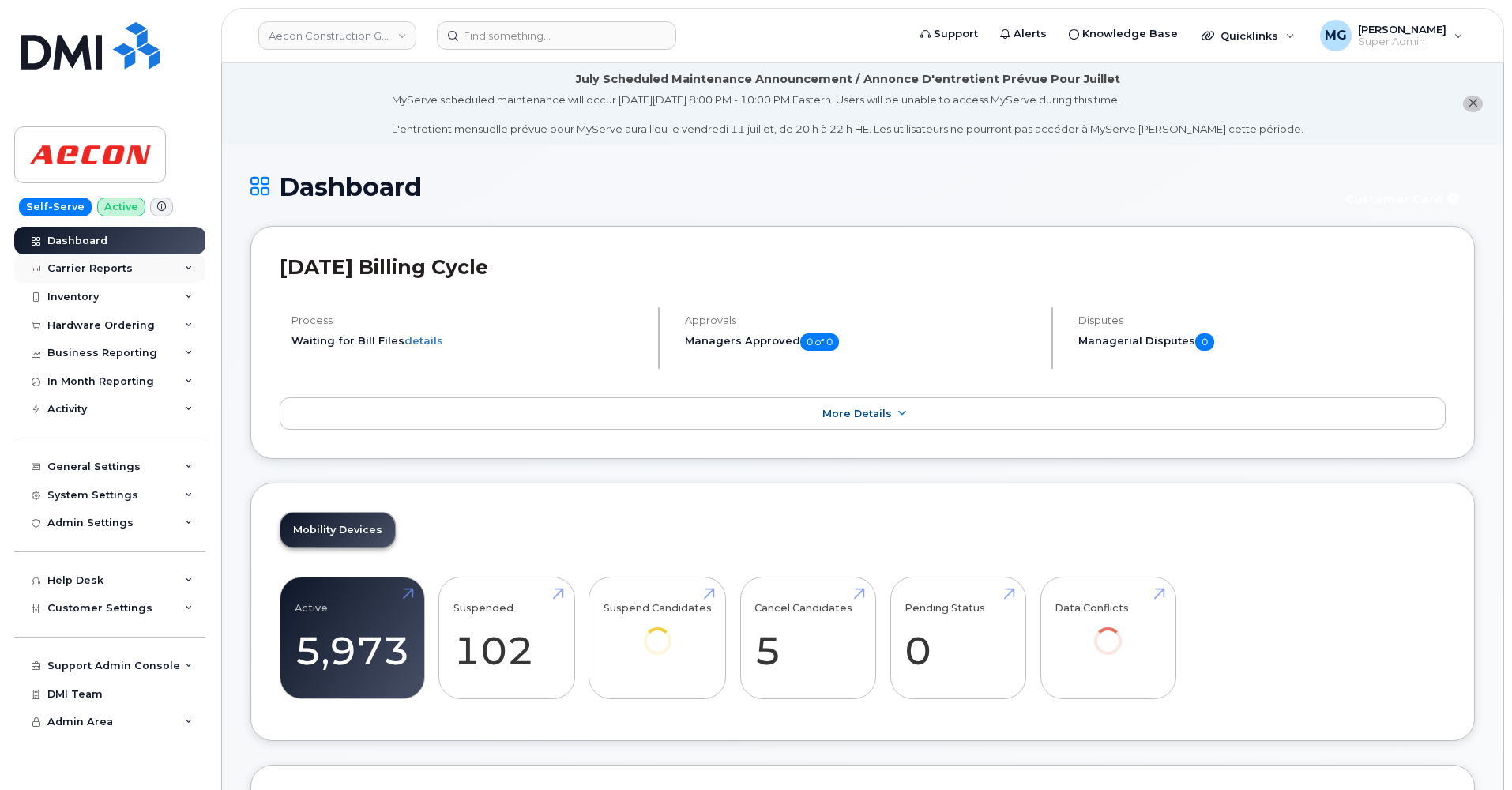 click on "Carrier Reports" at bounding box center (90, 269) 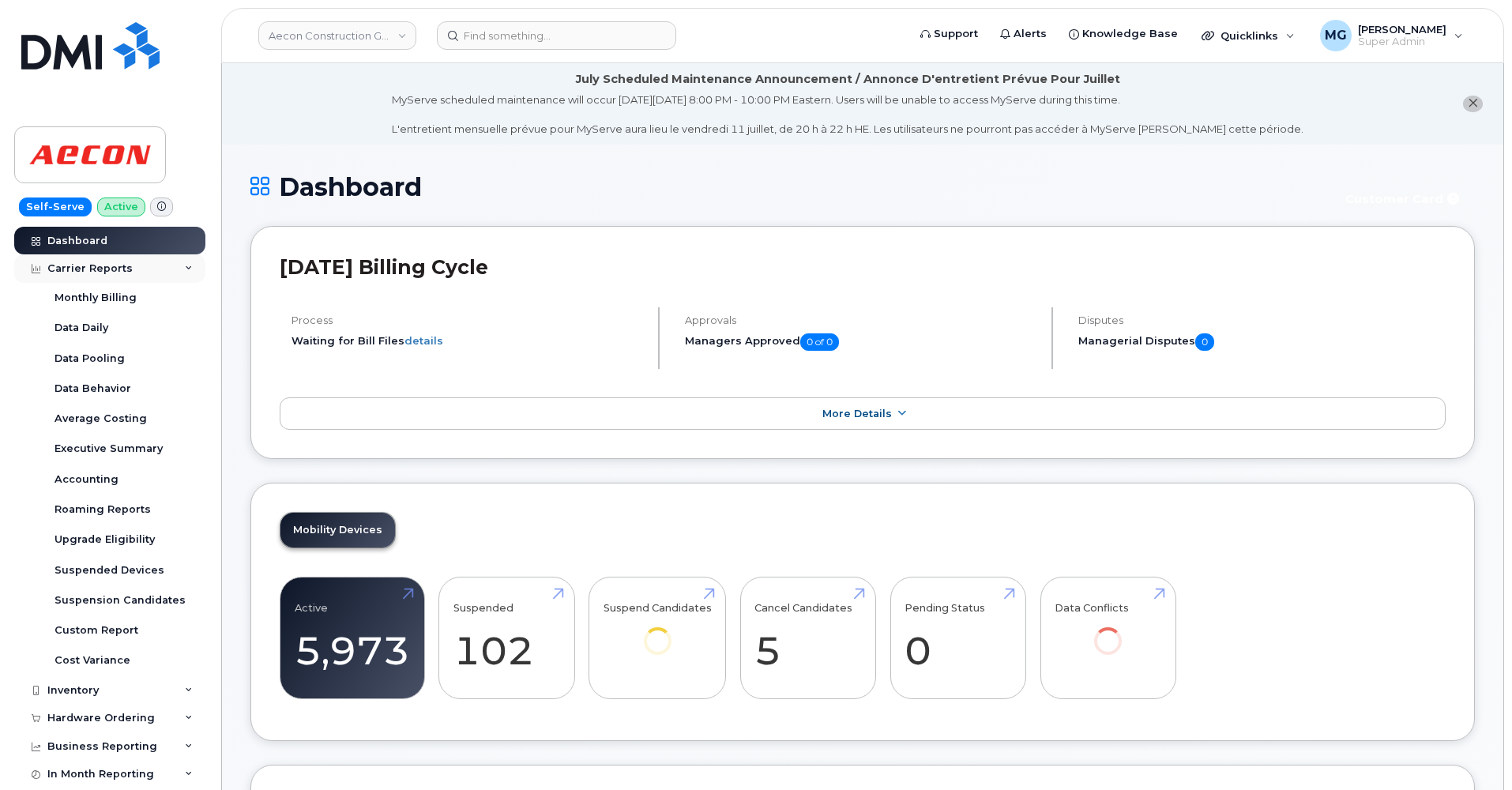 click on "Carrier Reports" at bounding box center (90, 269) 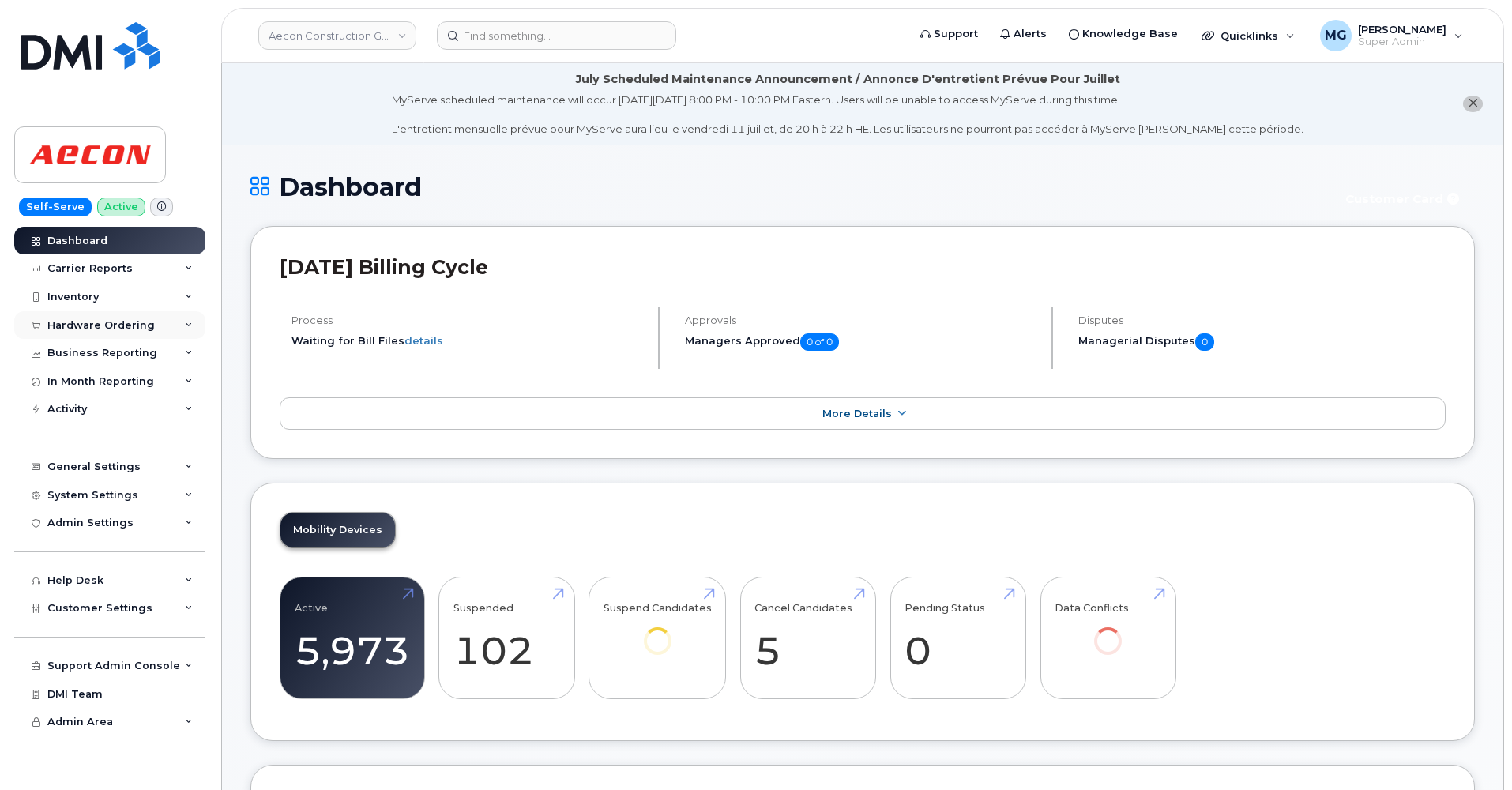 click on "Hardware Ordering" at bounding box center (101, 325) 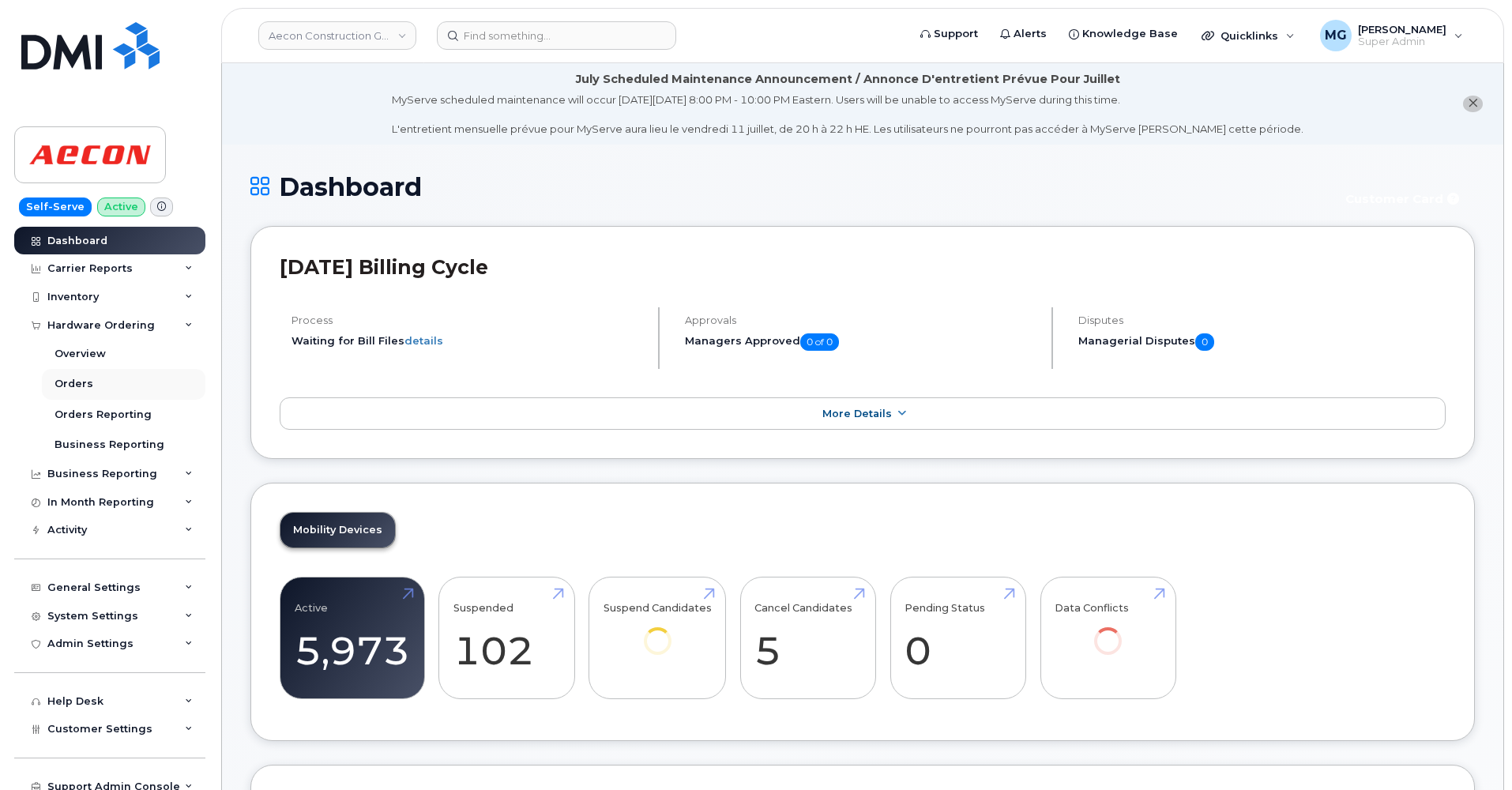 click on "Orders" at bounding box center (73, 384) 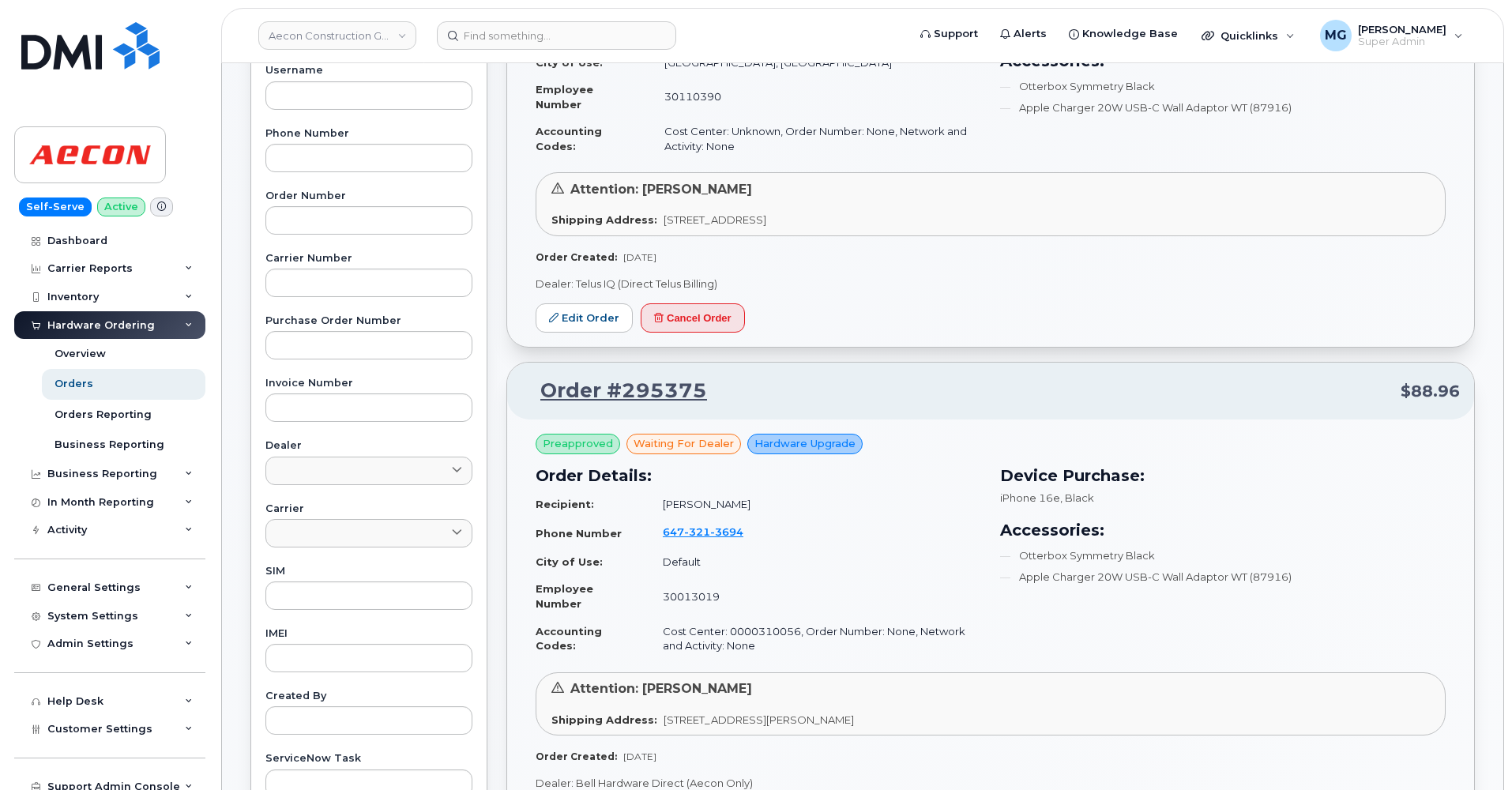 scroll, scrollTop: 331, scrollLeft: 0, axis: vertical 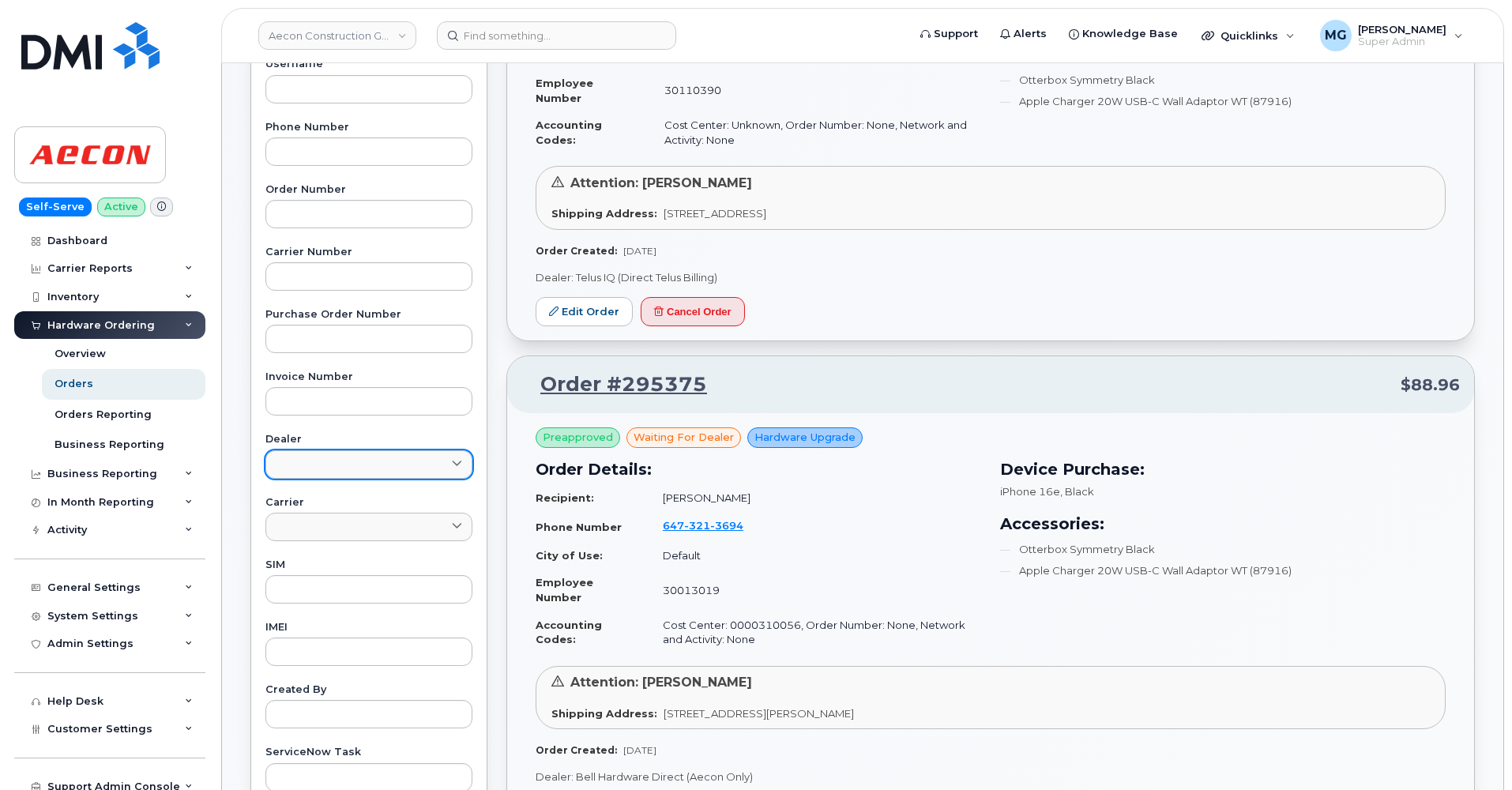 click at bounding box center (369, 465) 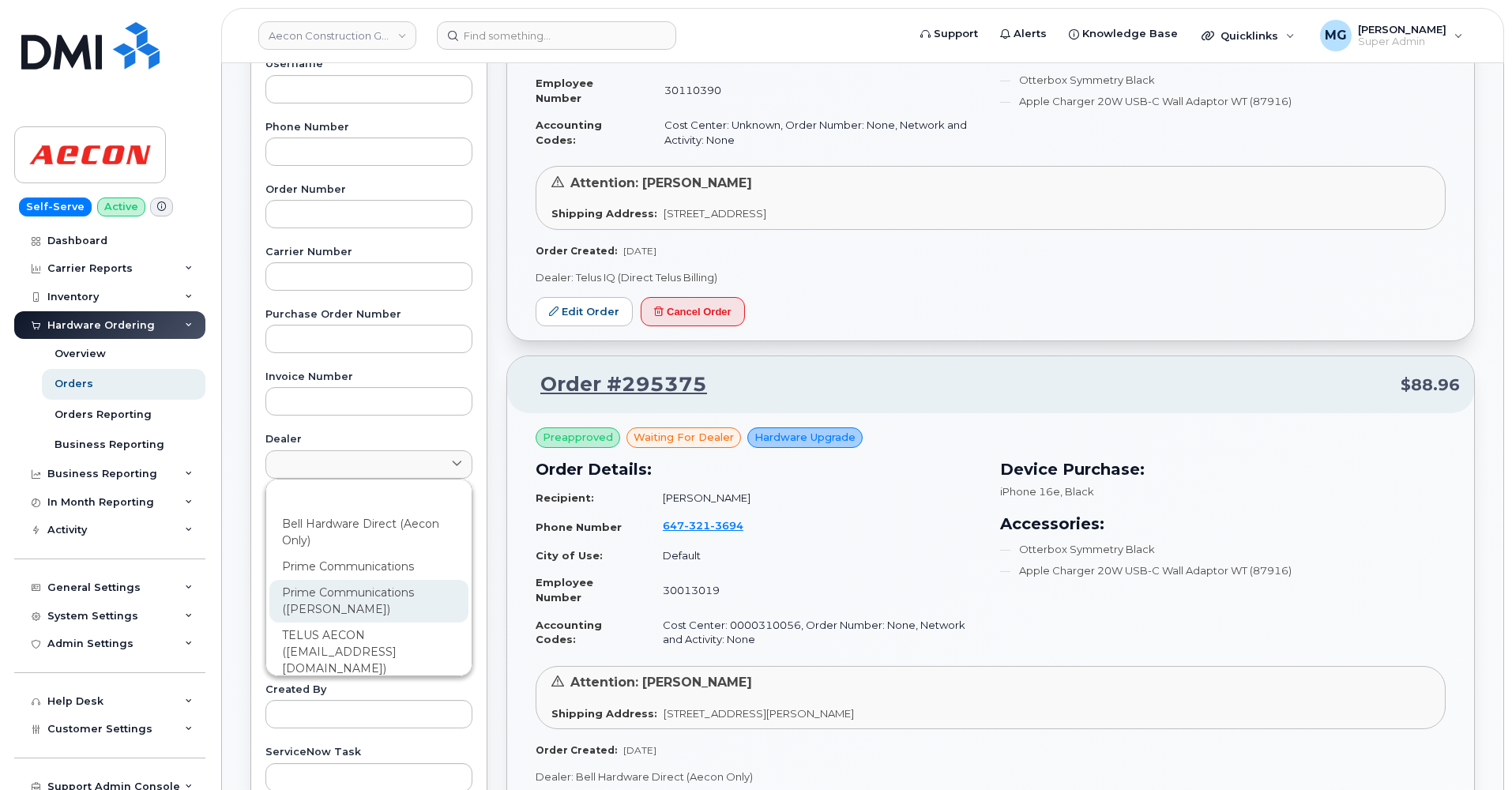 click on "Prime Communications (Rogers)" 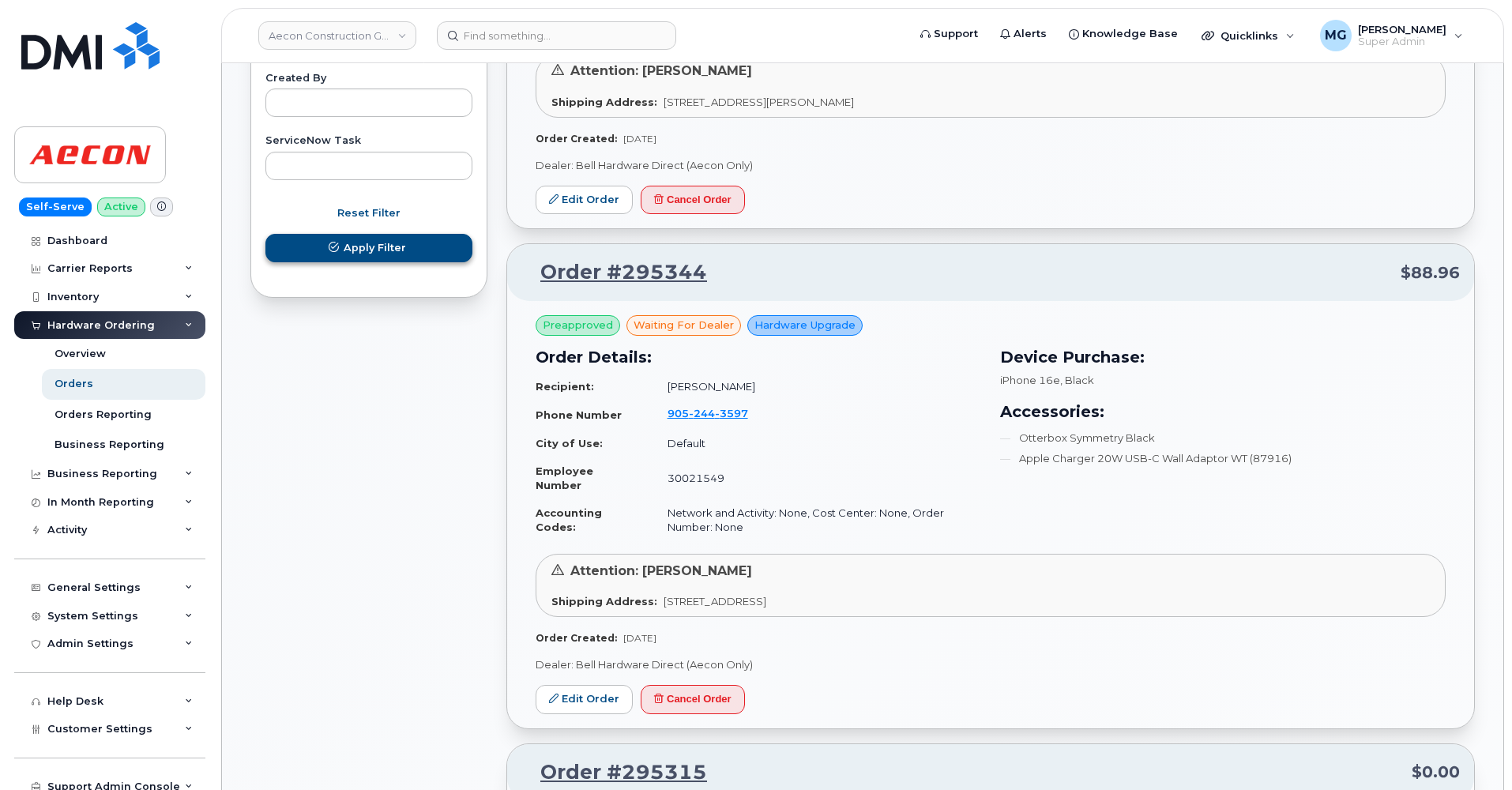 click on "Apply Filter" at bounding box center [374, 247] 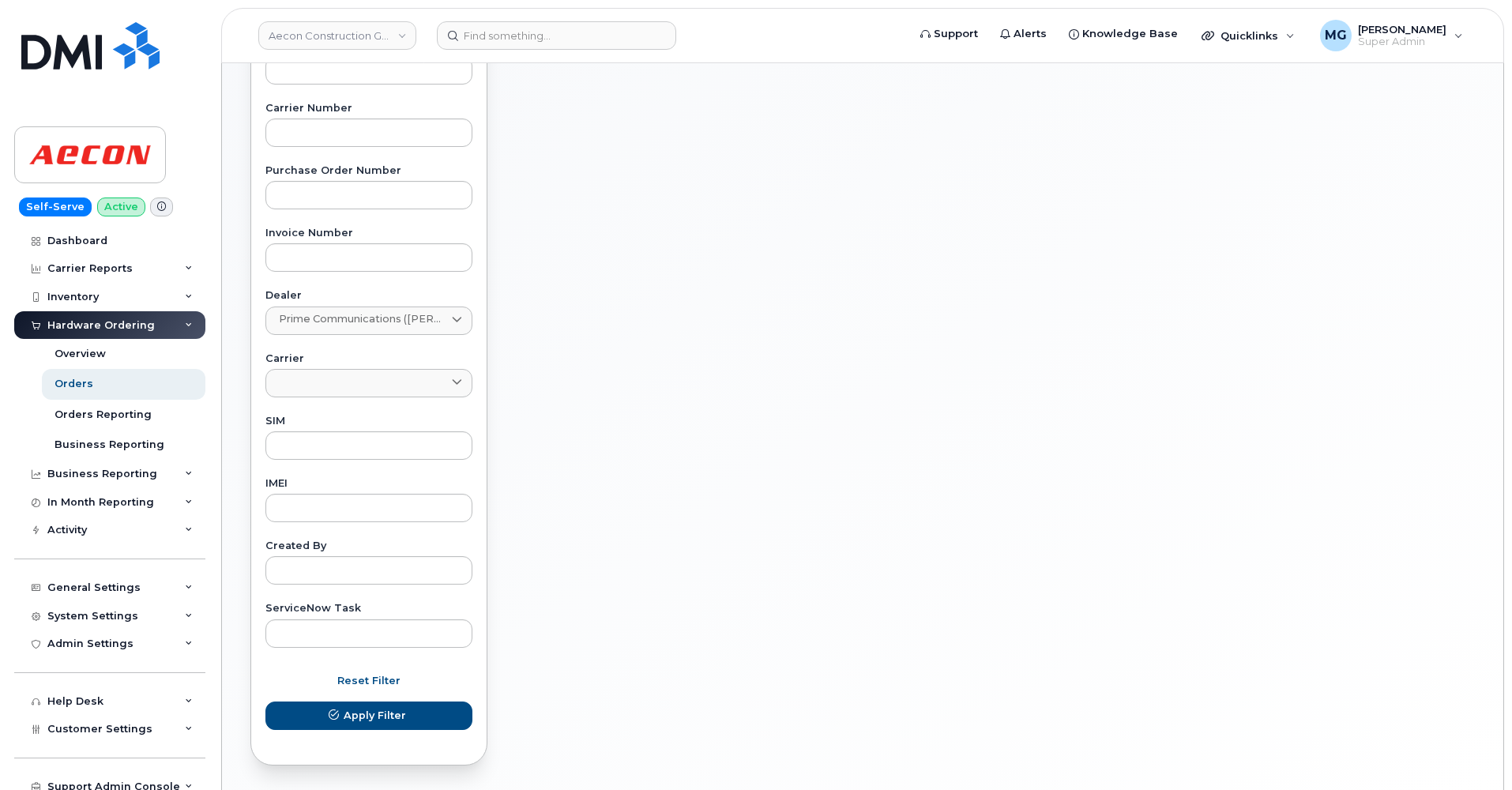 scroll, scrollTop: 479, scrollLeft: 0, axis: vertical 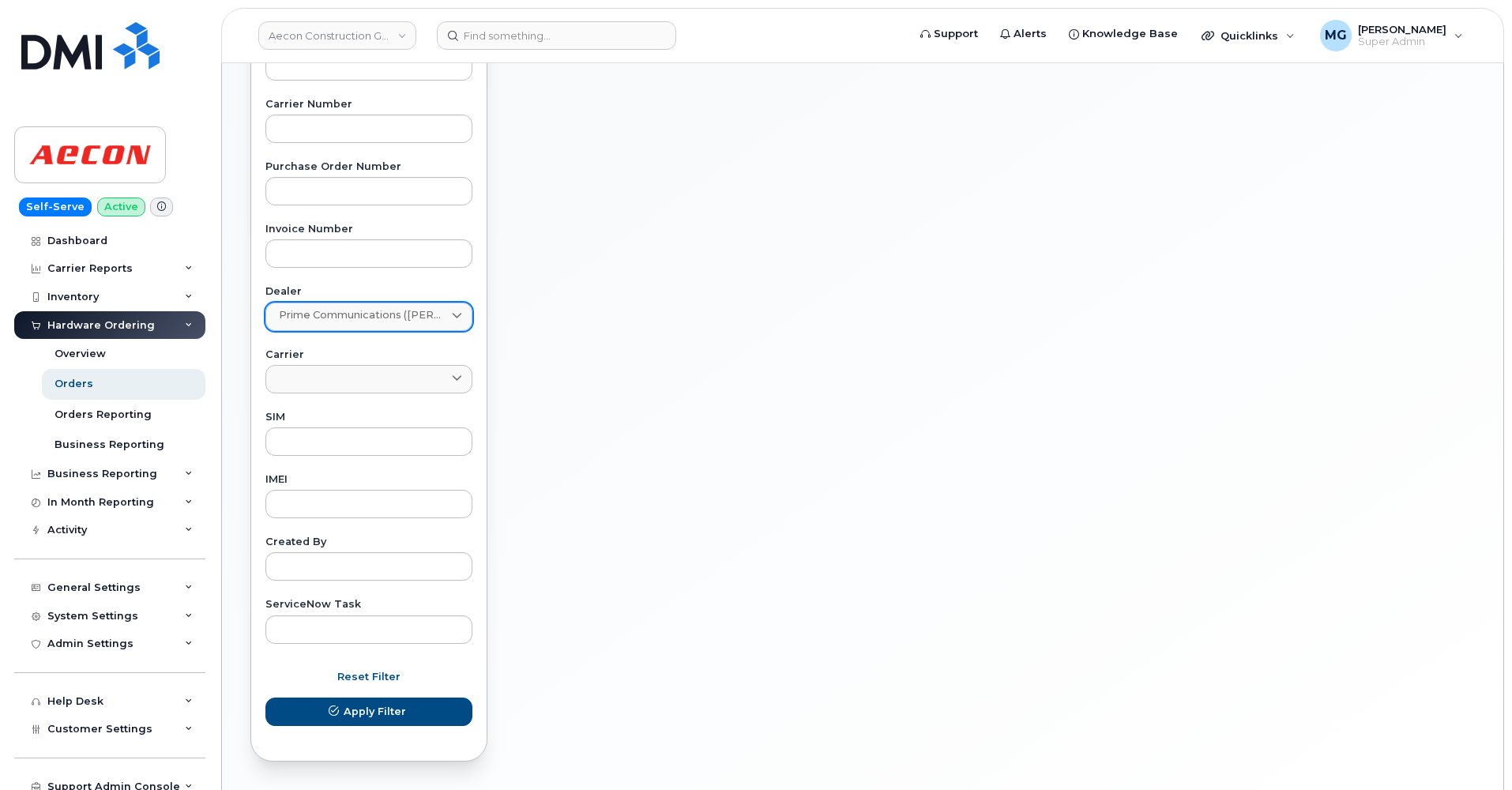 click on "Prime Communications (Rogers)" 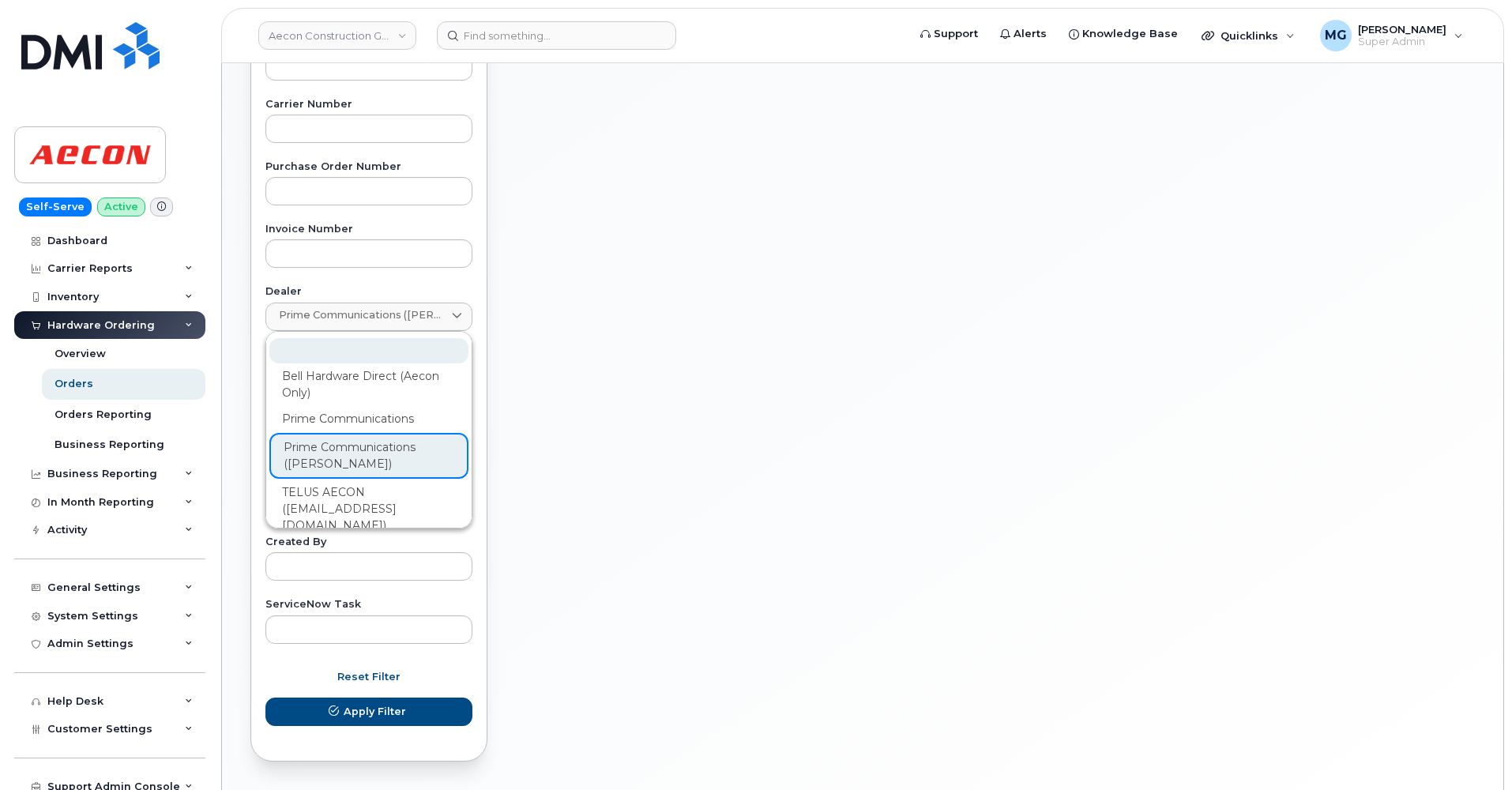 click 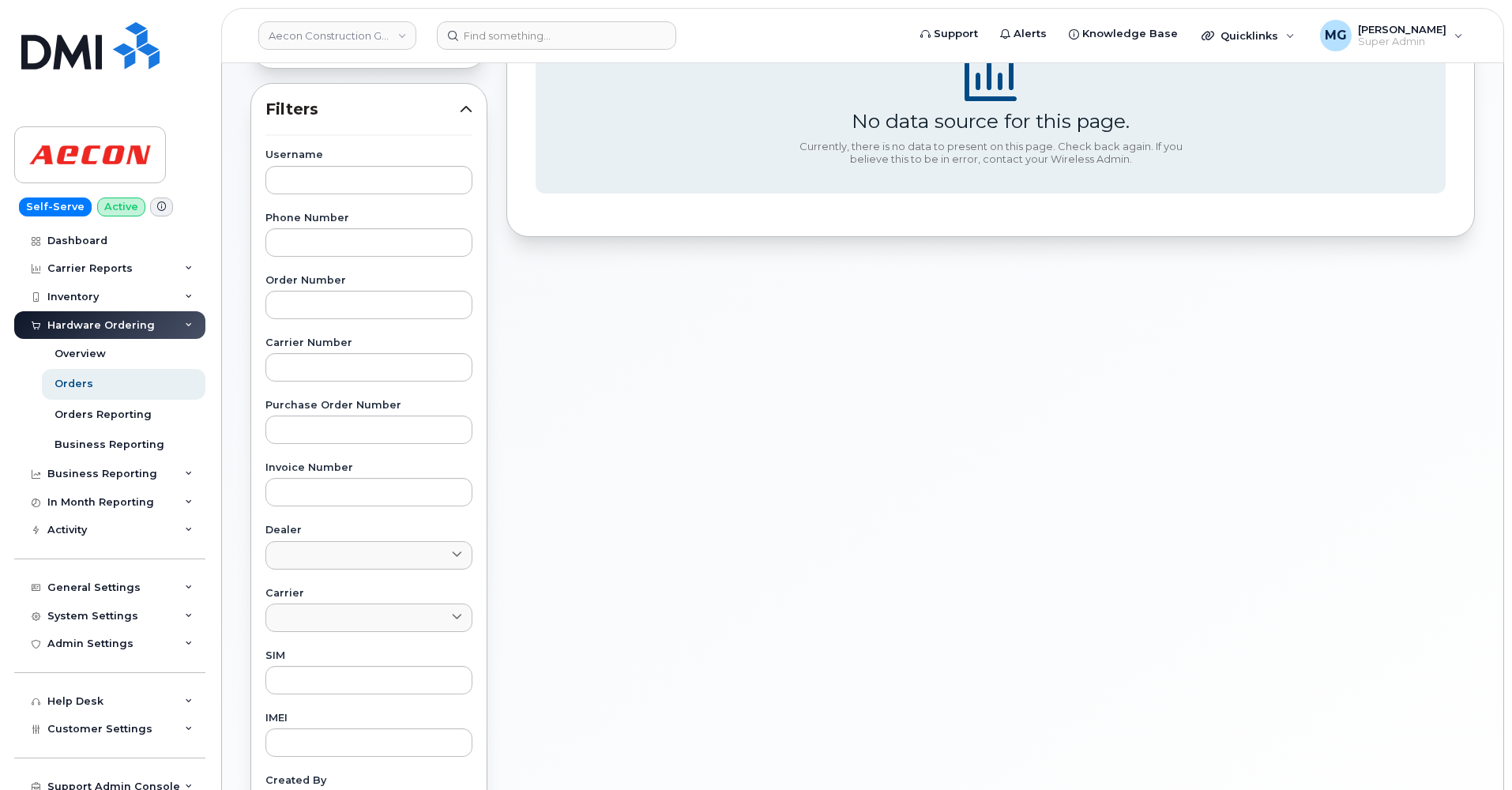 scroll, scrollTop: 249, scrollLeft: 0, axis: vertical 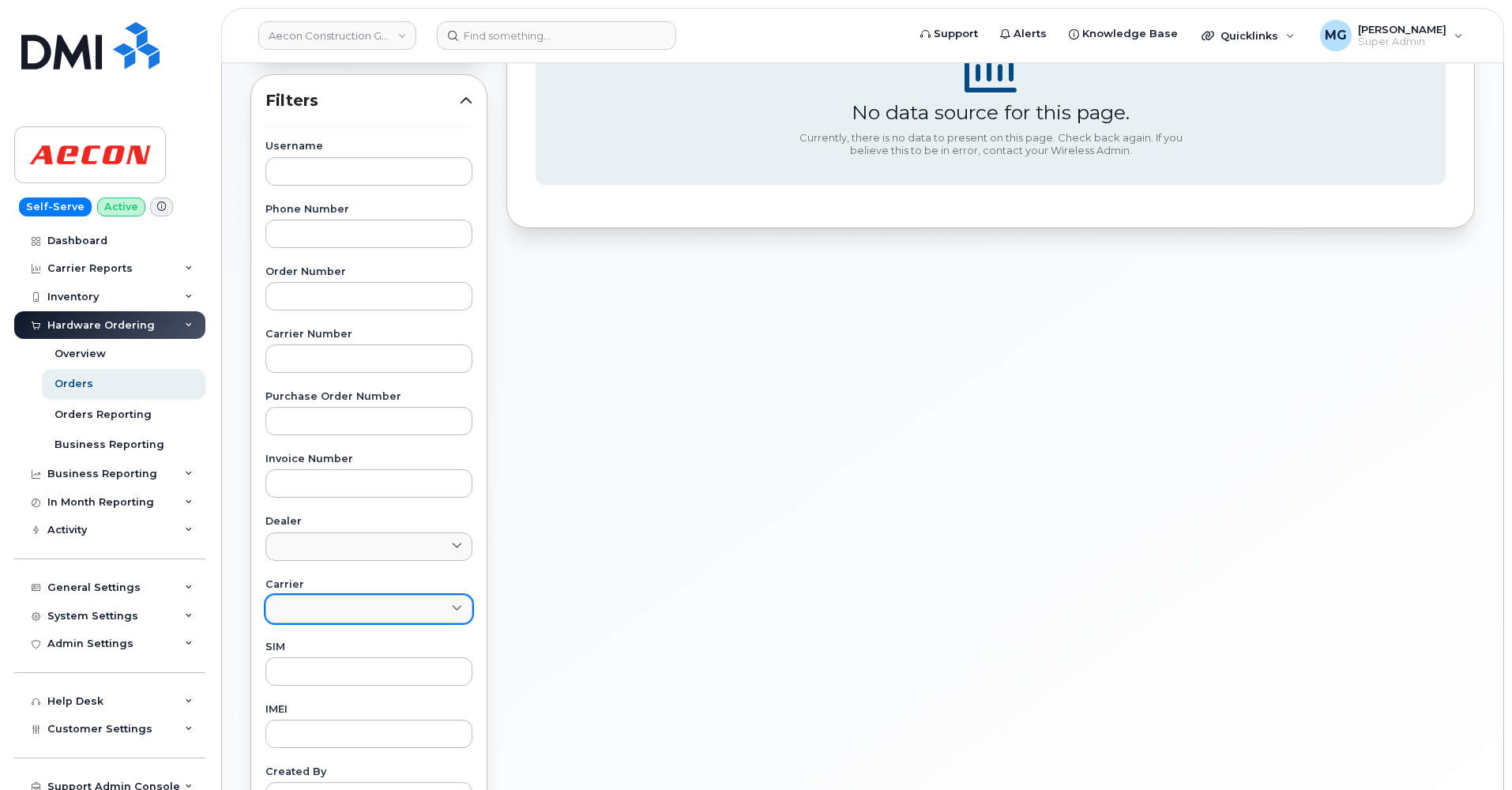 click at bounding box center [369, 609] 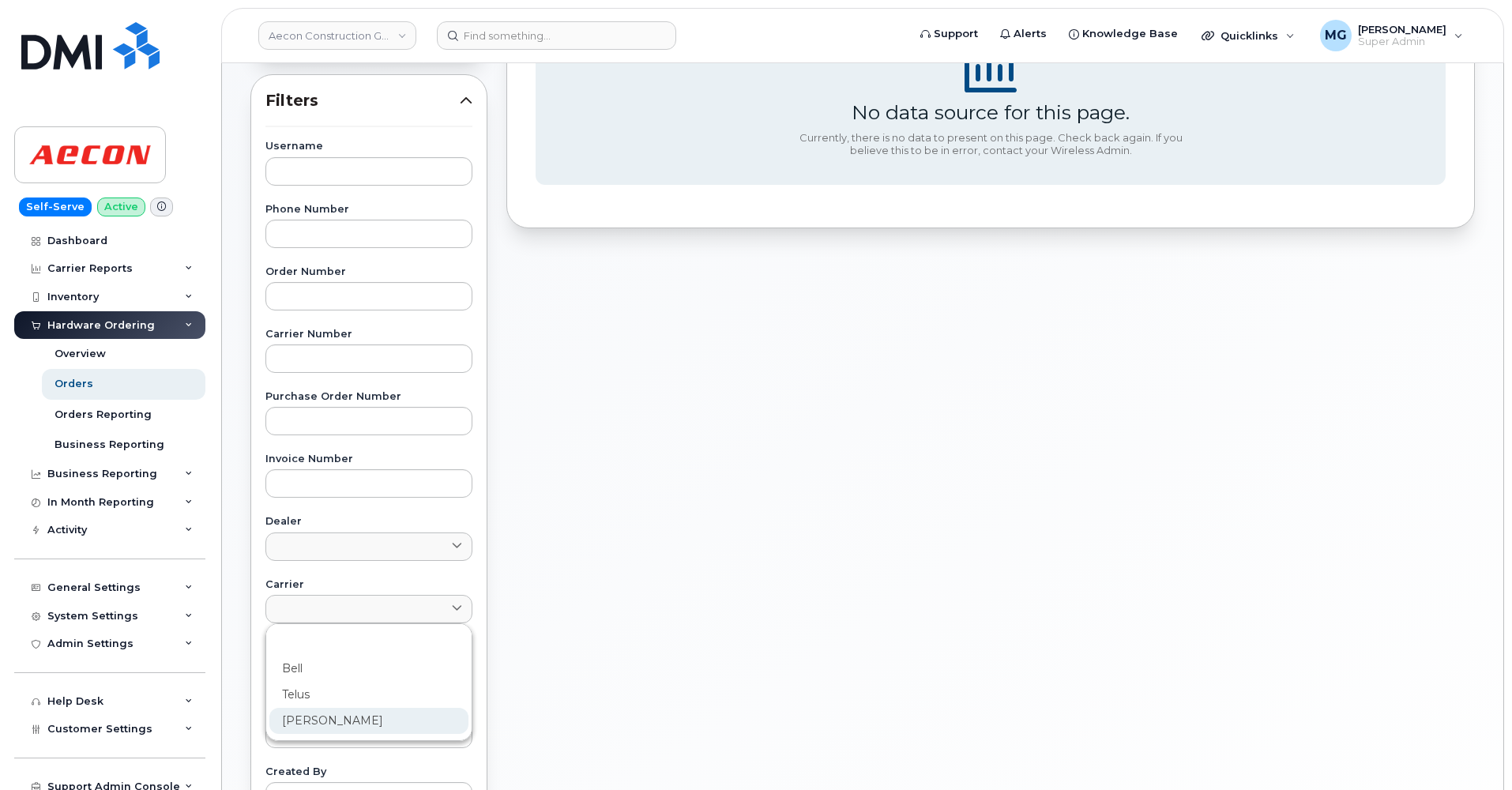 click on "Rogers" 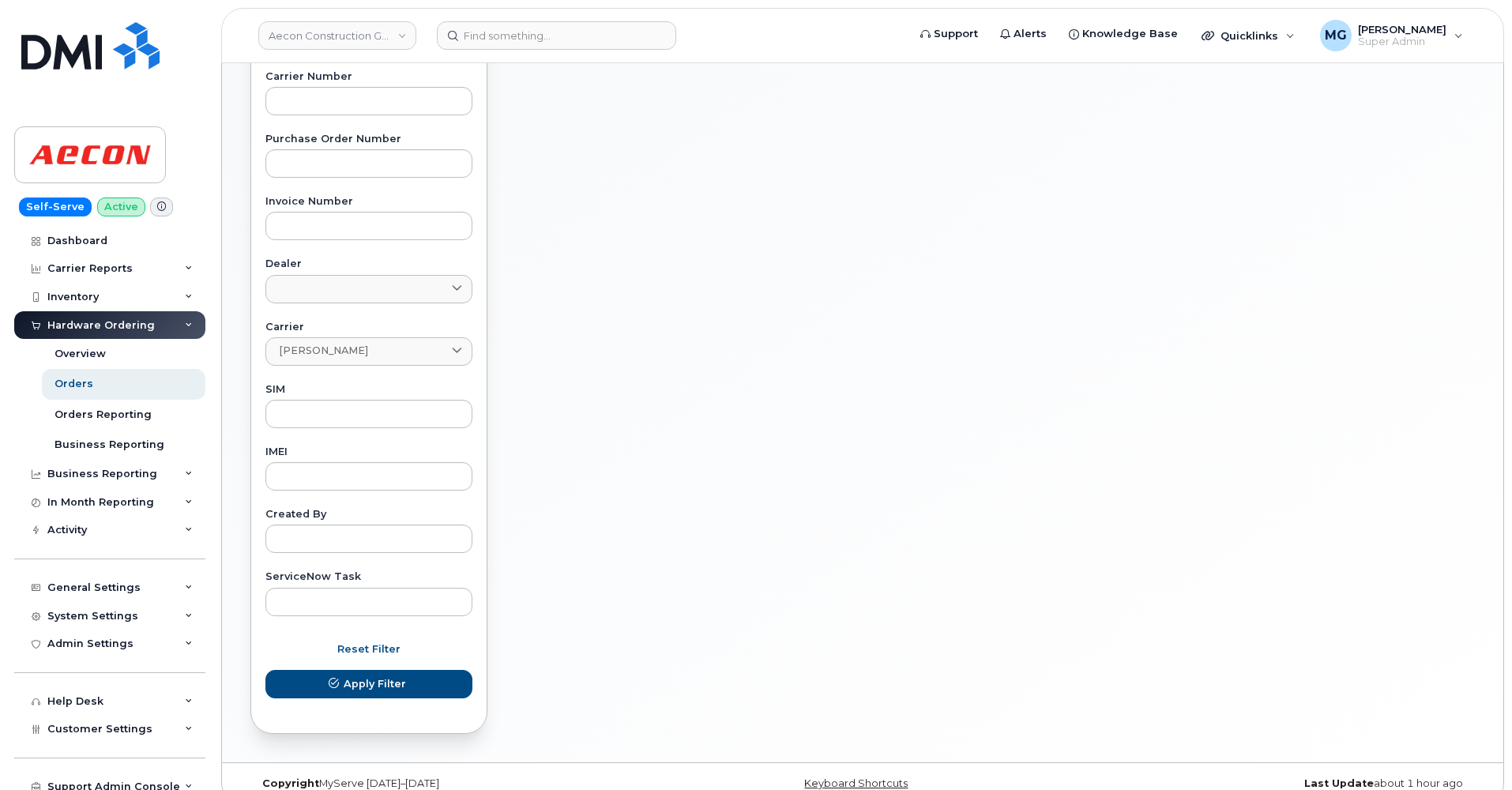 scroll, scrollTop: 521, scrollLeft: 0, axis: vertical 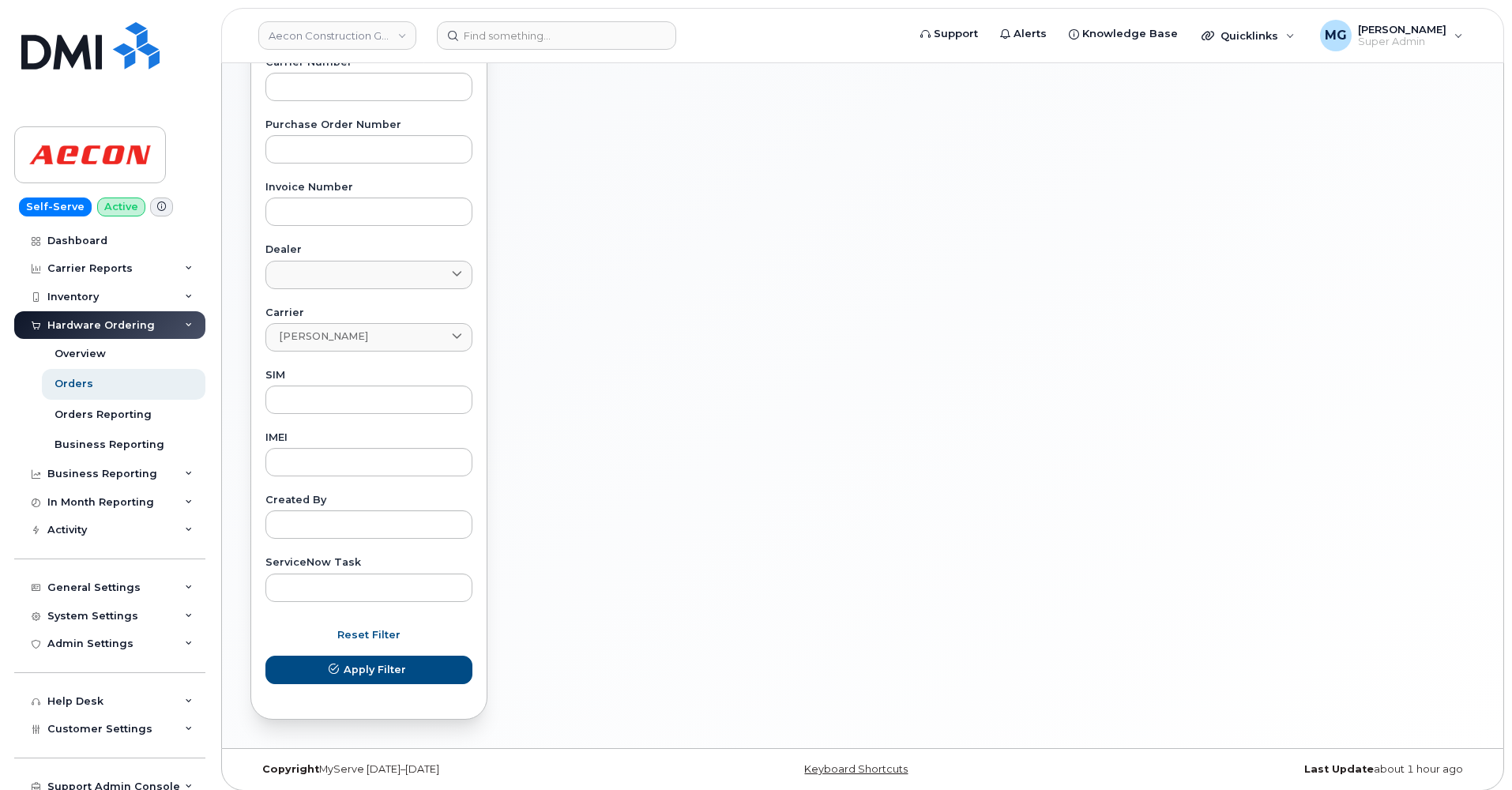 click on "Apply Filter" at bounding box center [374, 669] 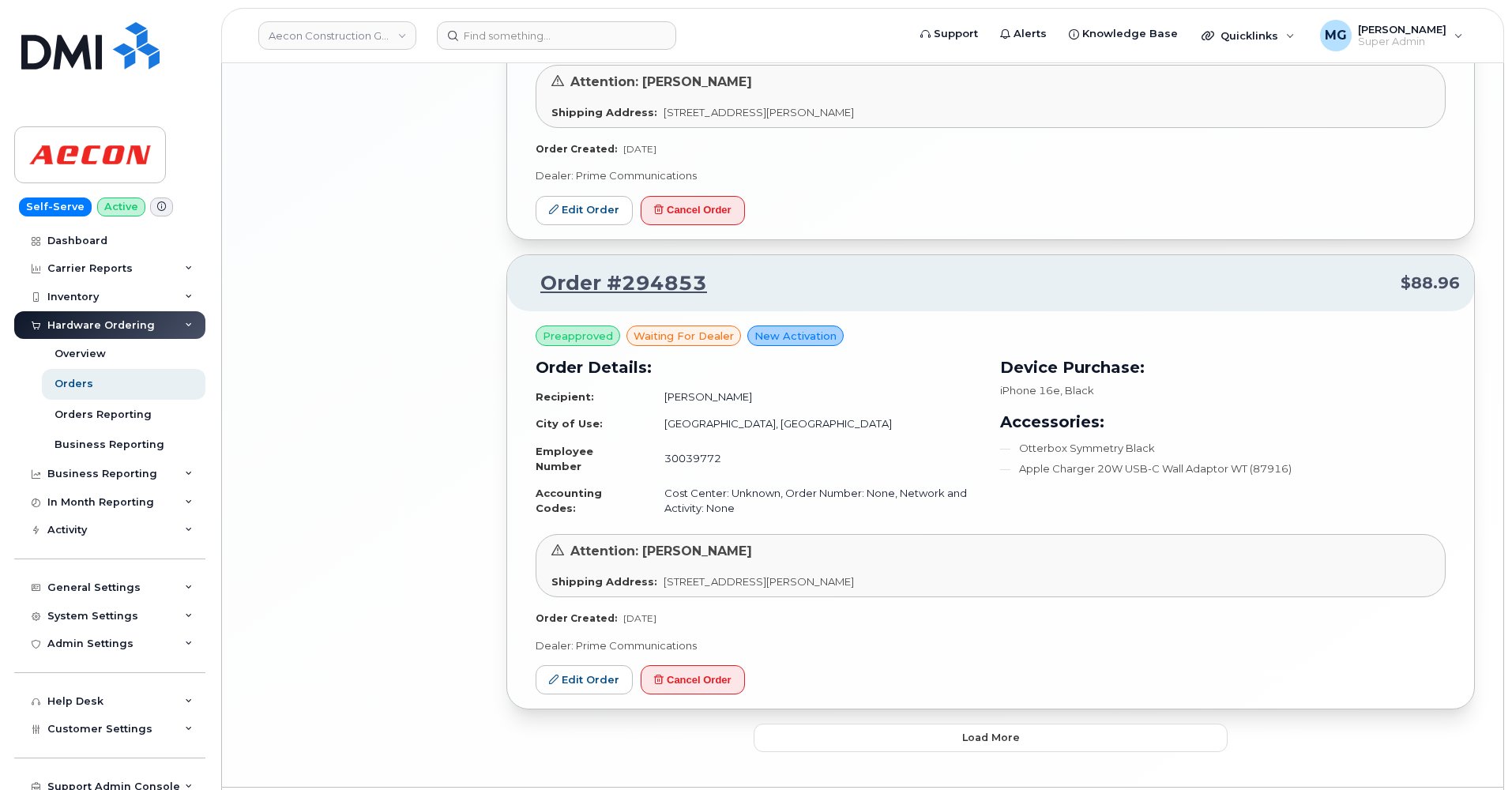 scroll, scrollTop: 3339, scrollLeft: 0, axis: vertical 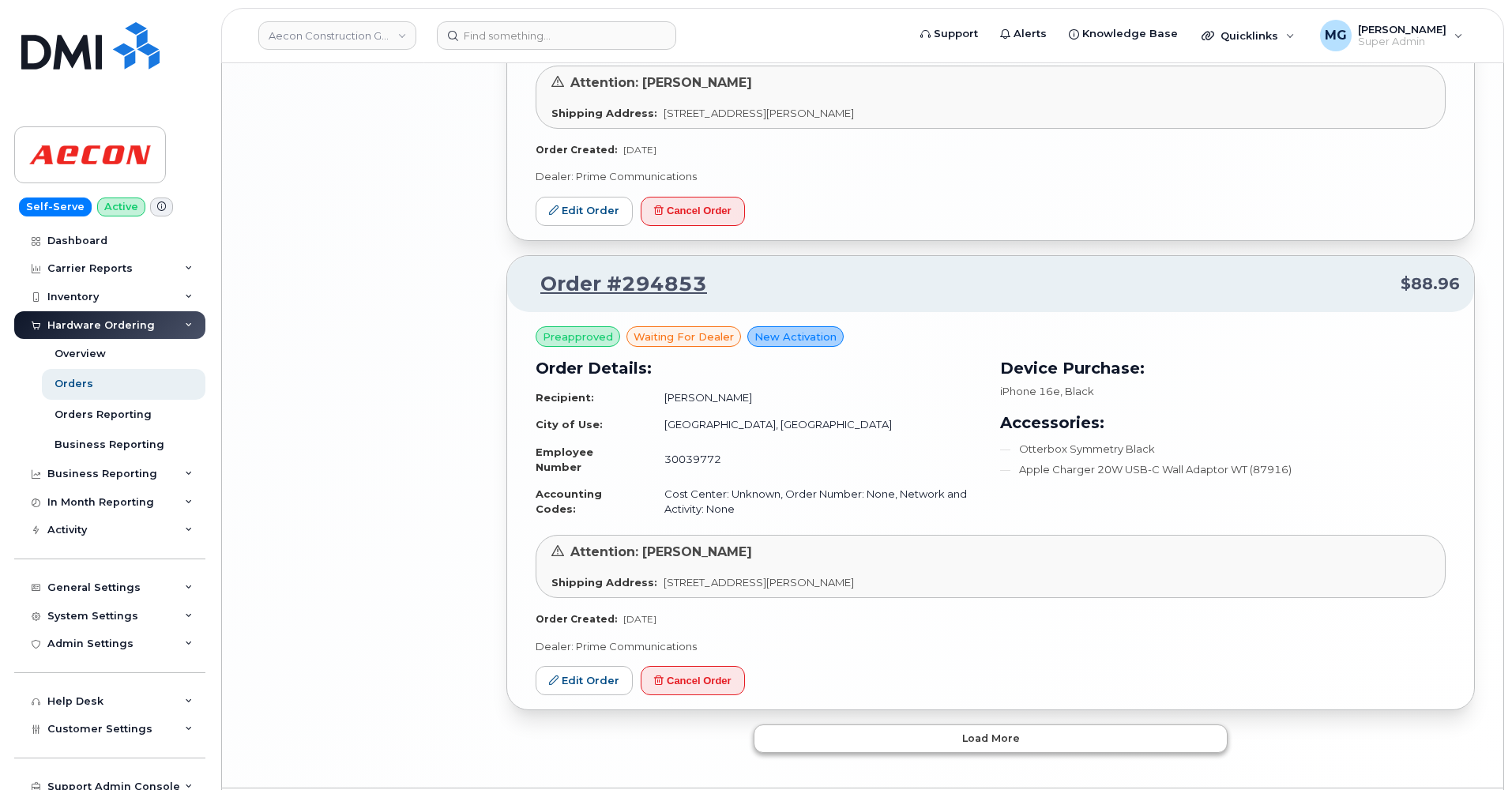 click on "Load more" at bounding box center [991, 739] 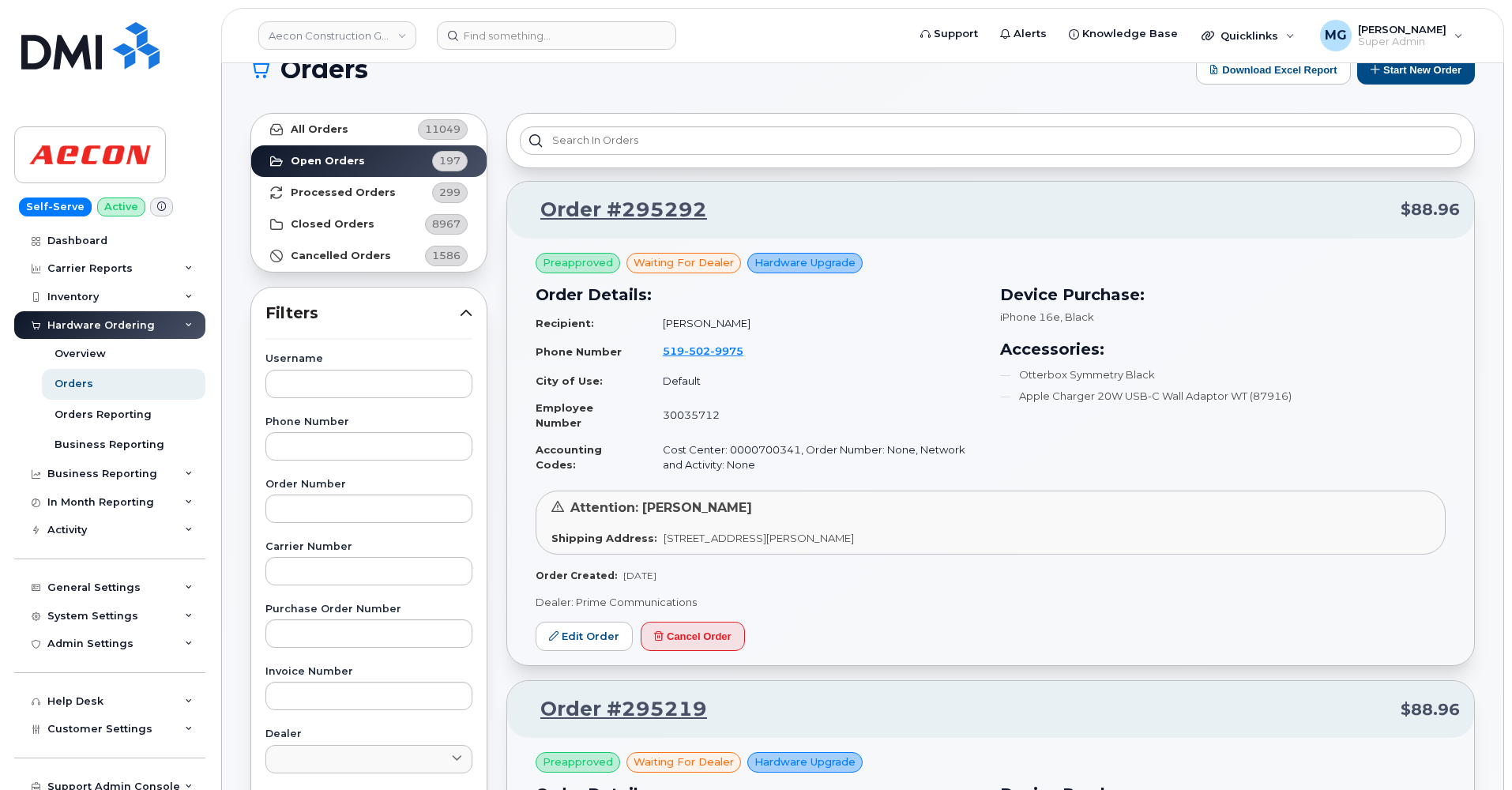 scroll, scrollTop: 35, scrollLeft: 0, axis: vertical 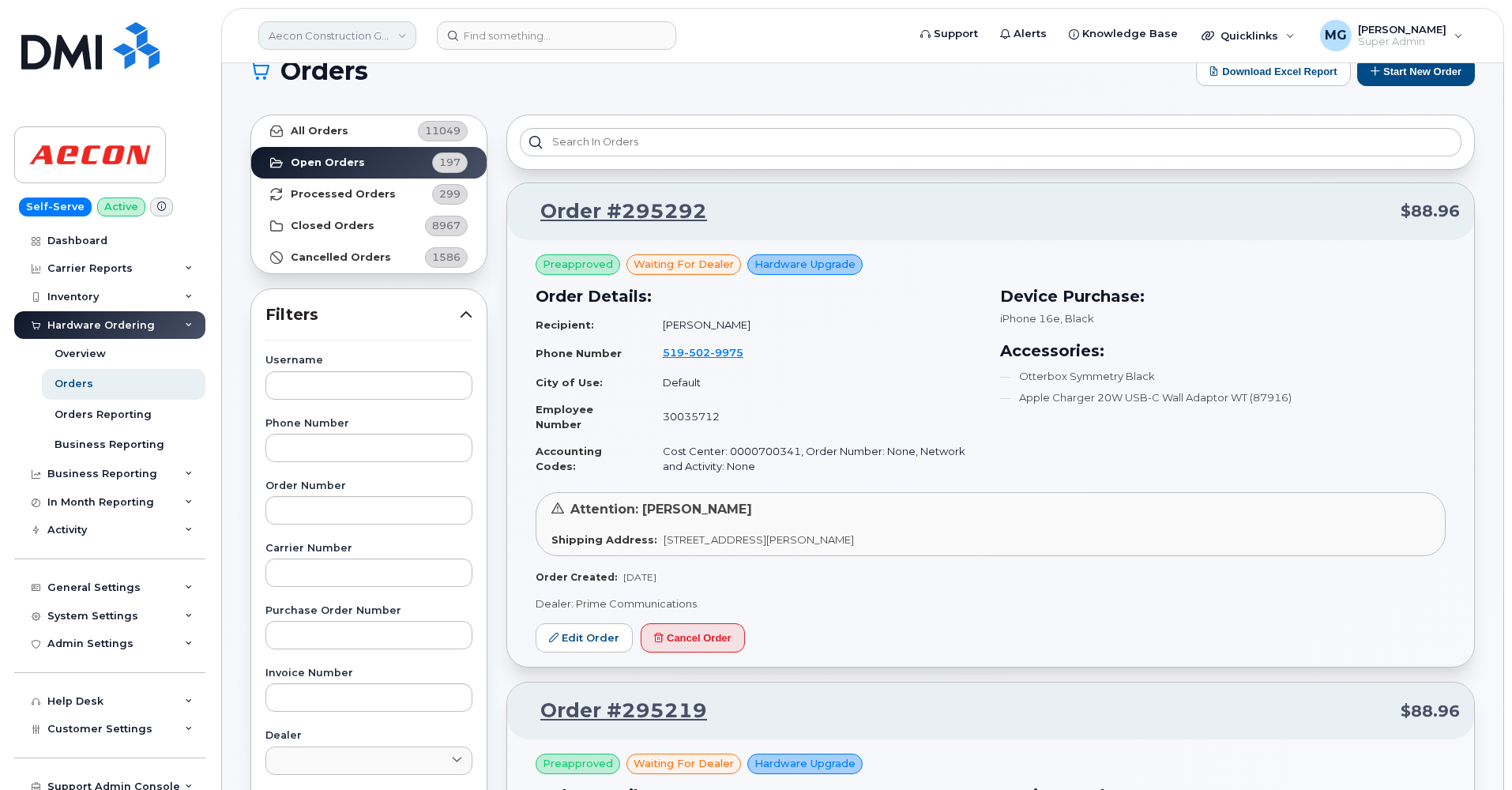click on "Aecon Construction Group Inc" at bounding box center [337, 36] 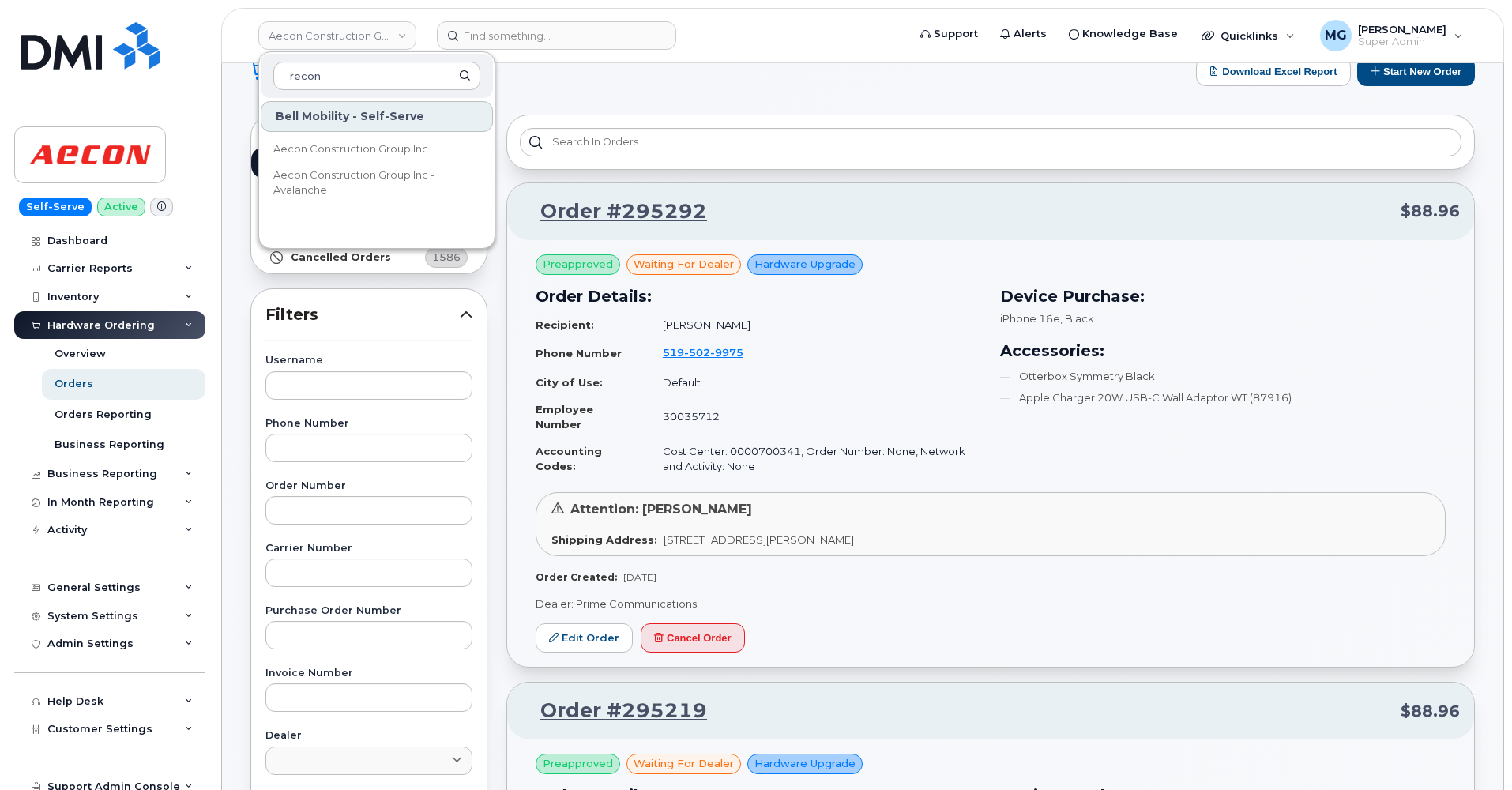 scroll, scrollTop: 34, scrollLeft: 0, axis: vertical 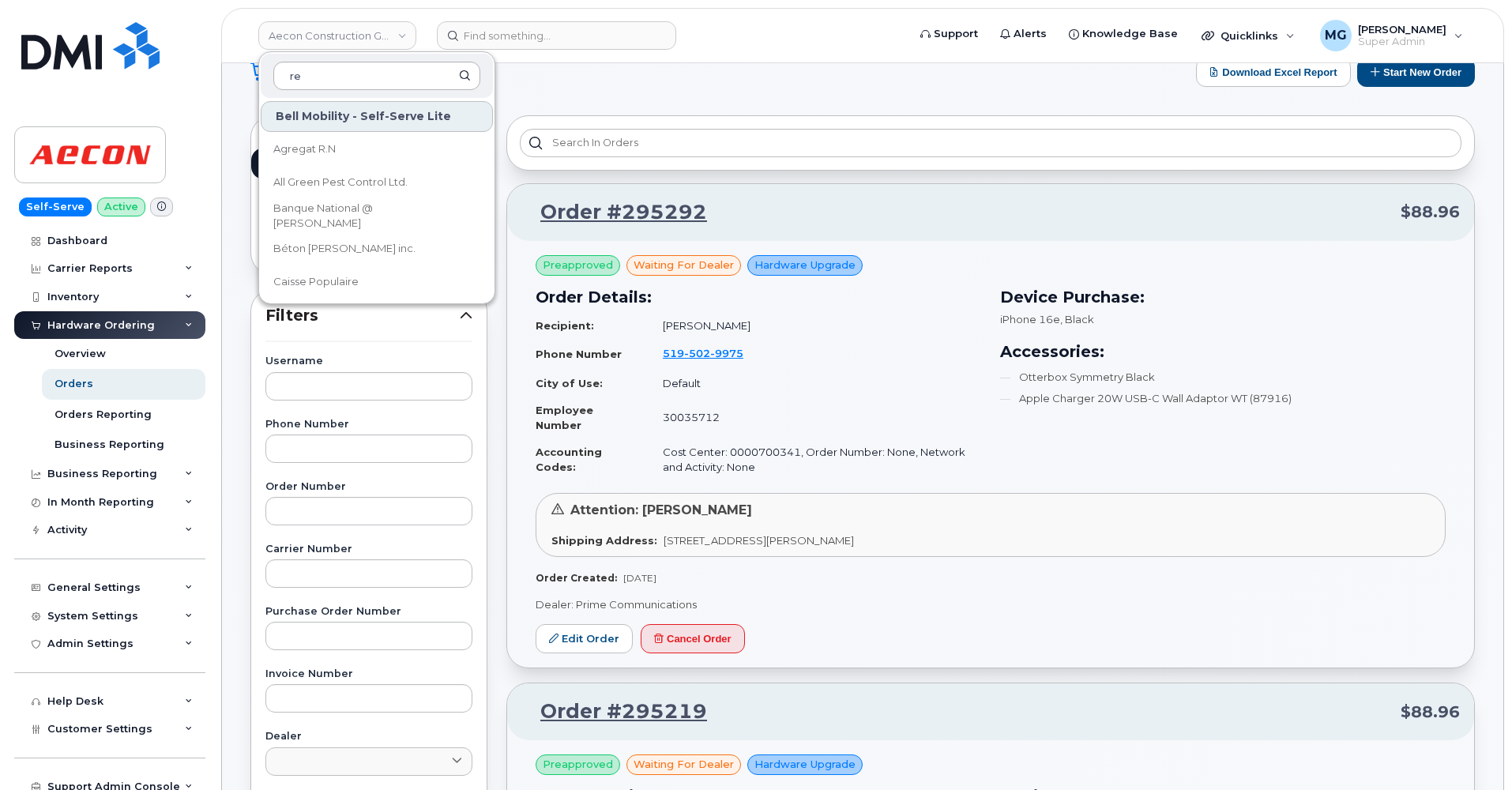 type on "r" 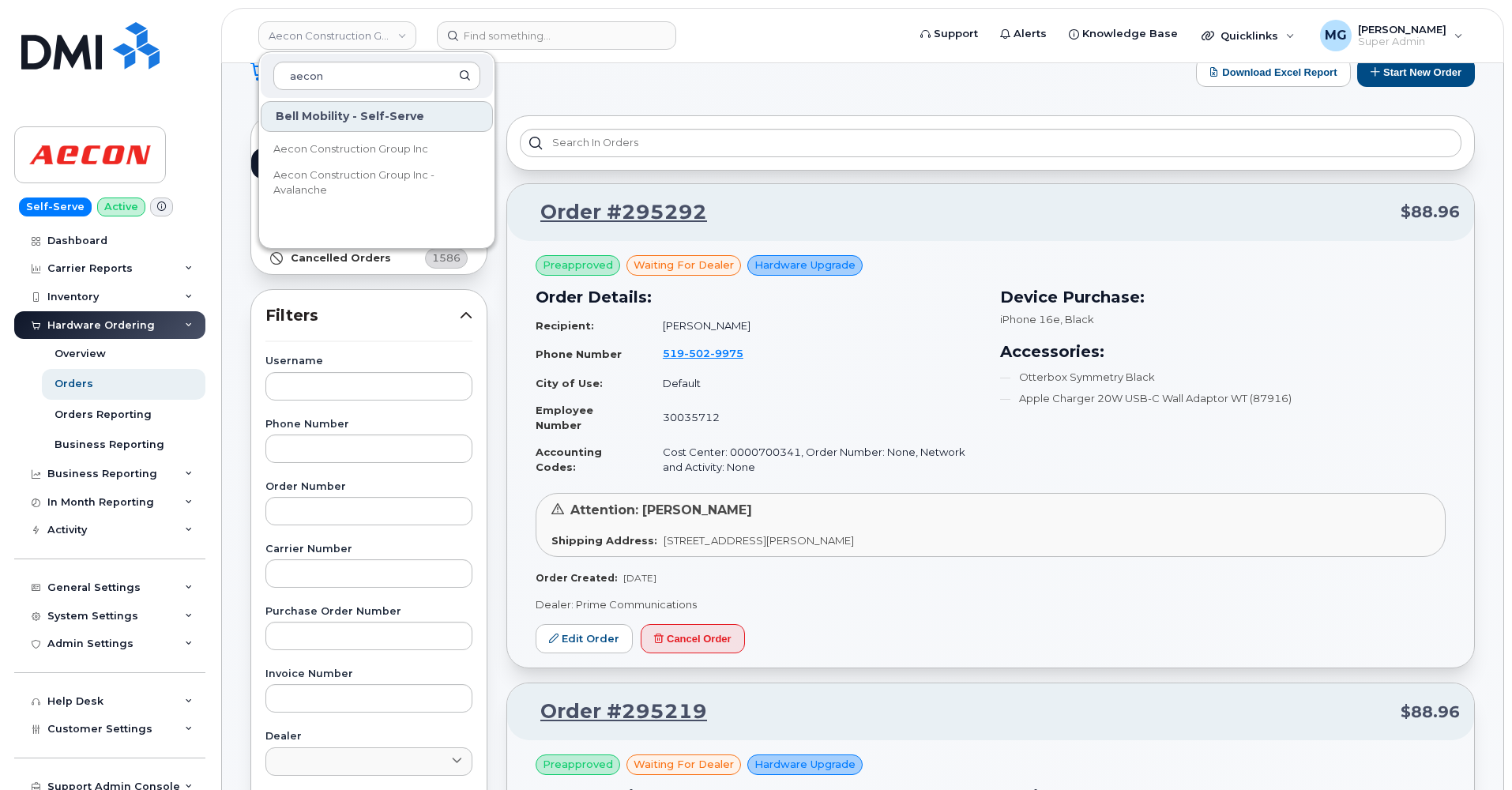 type on "recon" 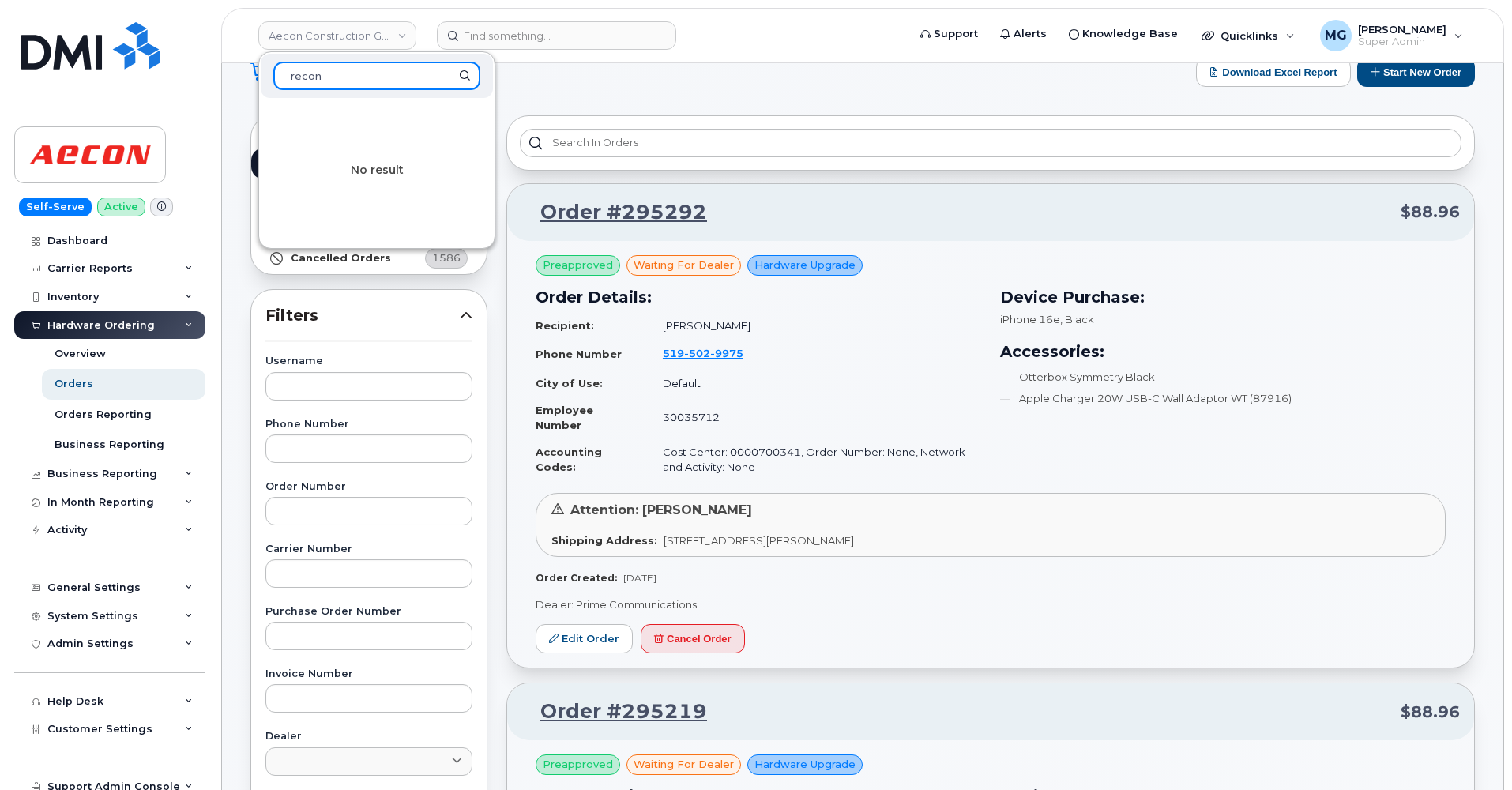 drag, startPoint x: 325, startPoint y: 77, endPoint x: 192, endPoint y: 58, distance: 134.35029 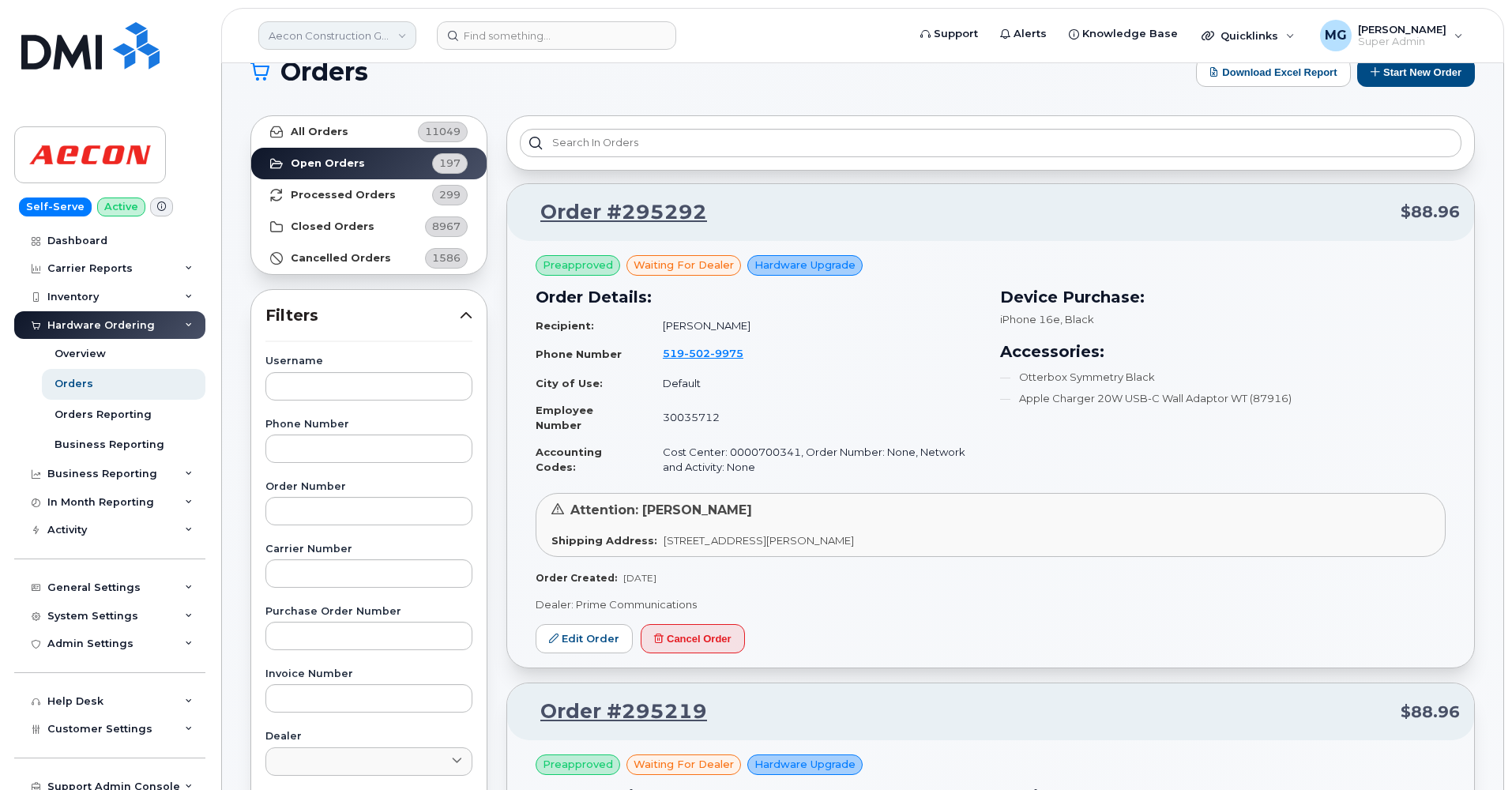 click on "Aecon Construction Group Inc" at bounding box center [337, 36] 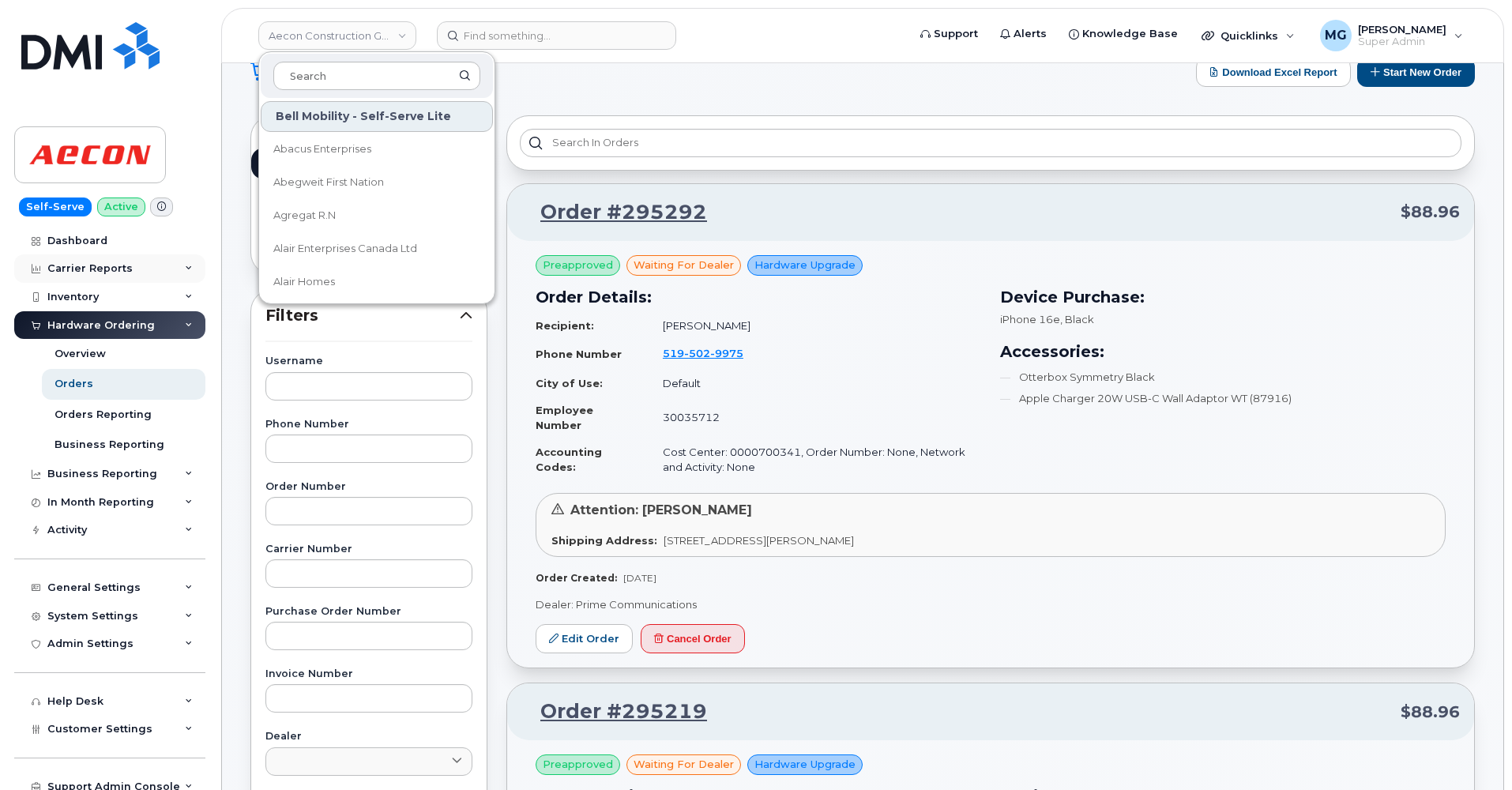click on "Carrier Reports" at bounding box center (90, 269) 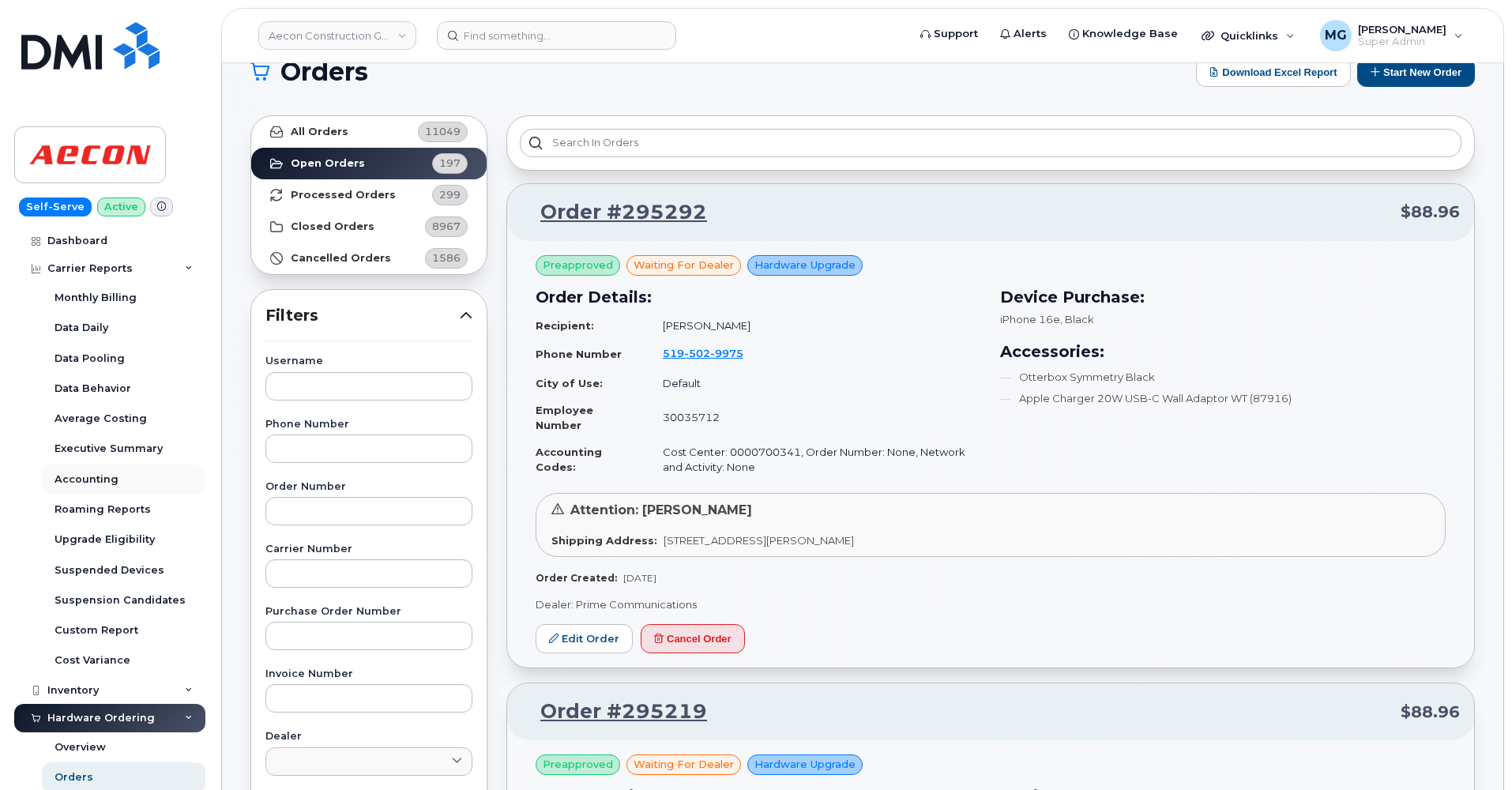 click on "Accounting" at bounding box center (86, 480) 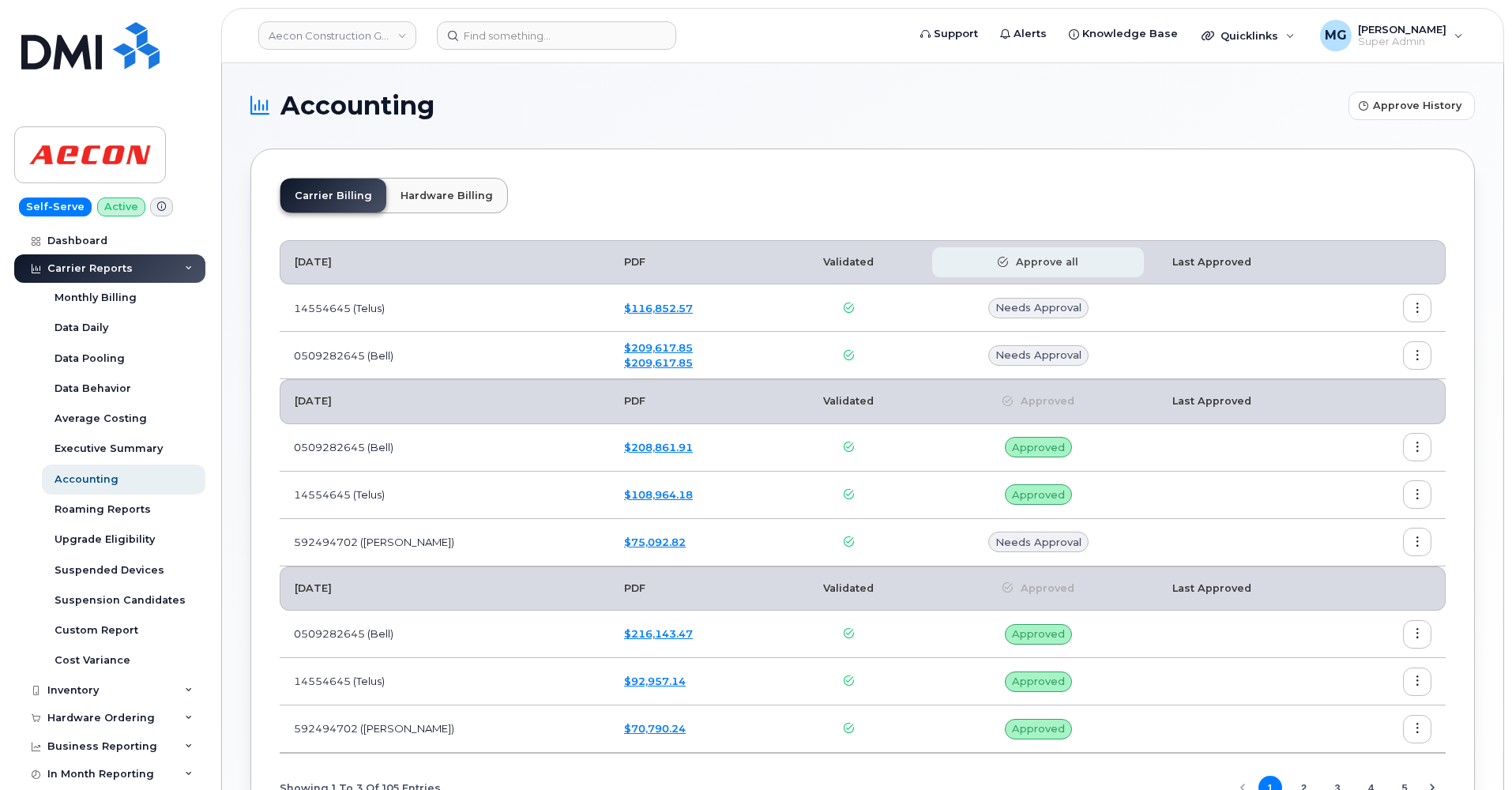 scroll, scrollTop: 0, scrollLeft: 0, axis: both 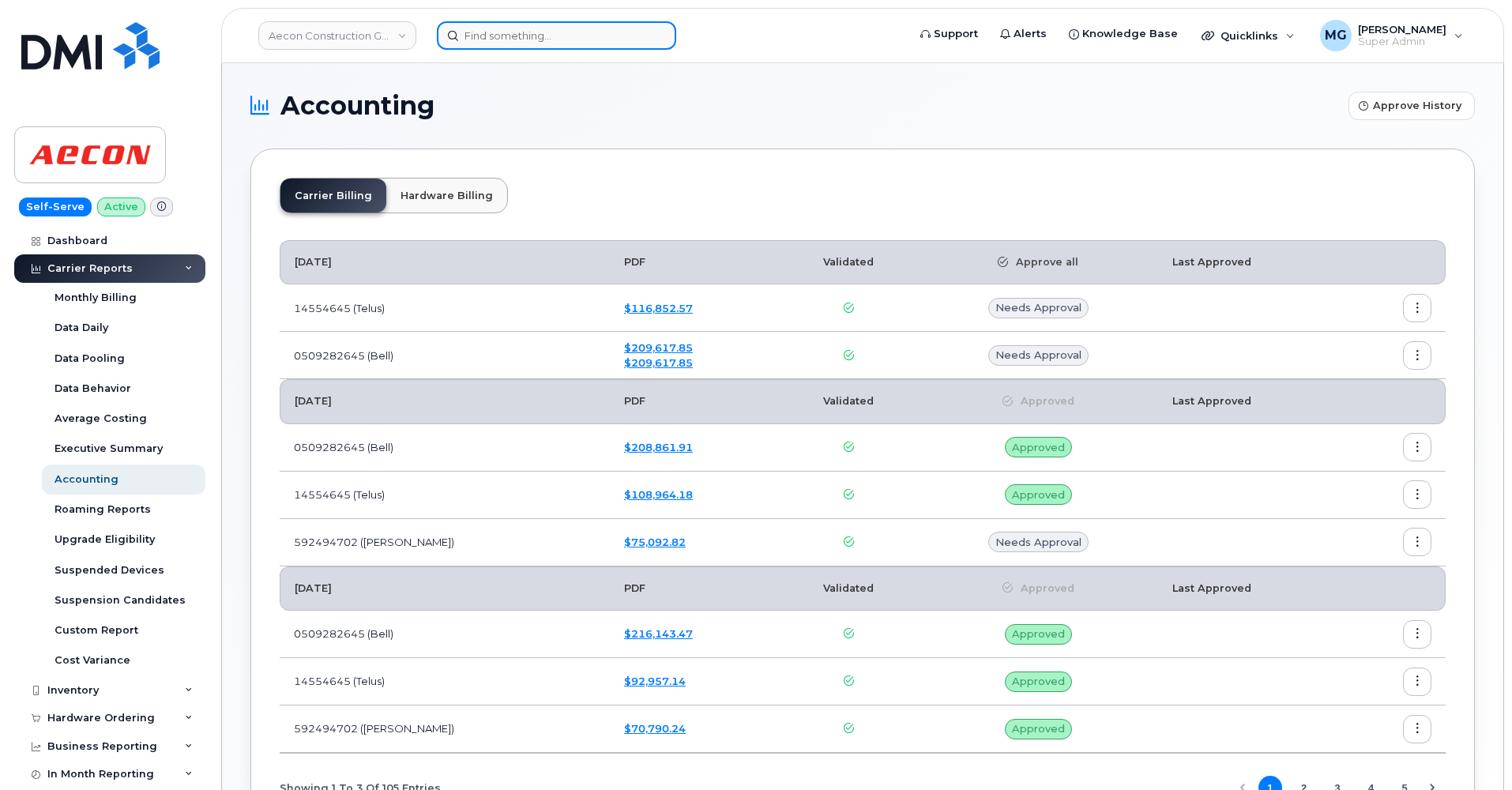 click at bounding box center (556, 36) 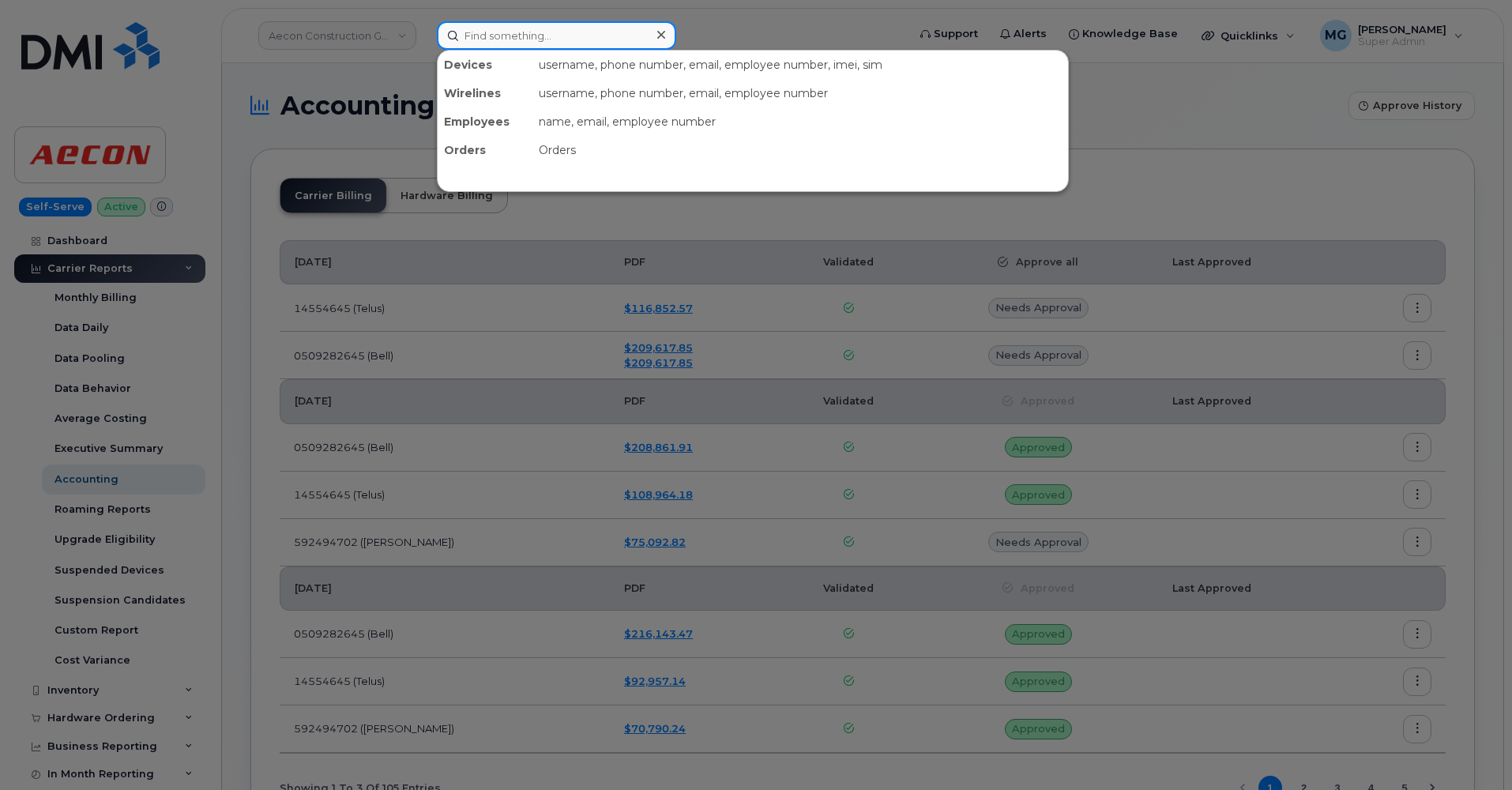 paste on "9059143500" 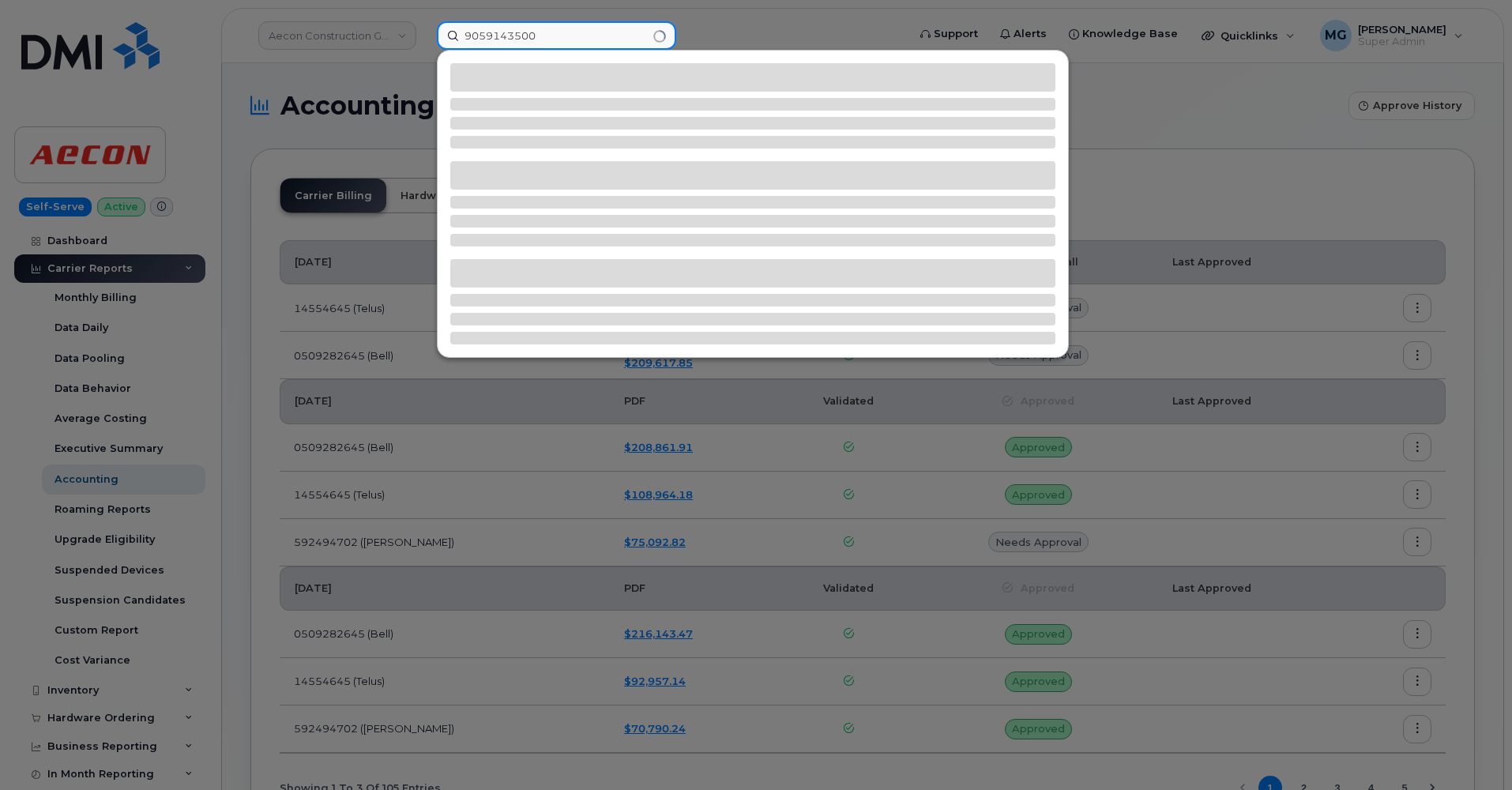 type on "9059143500" 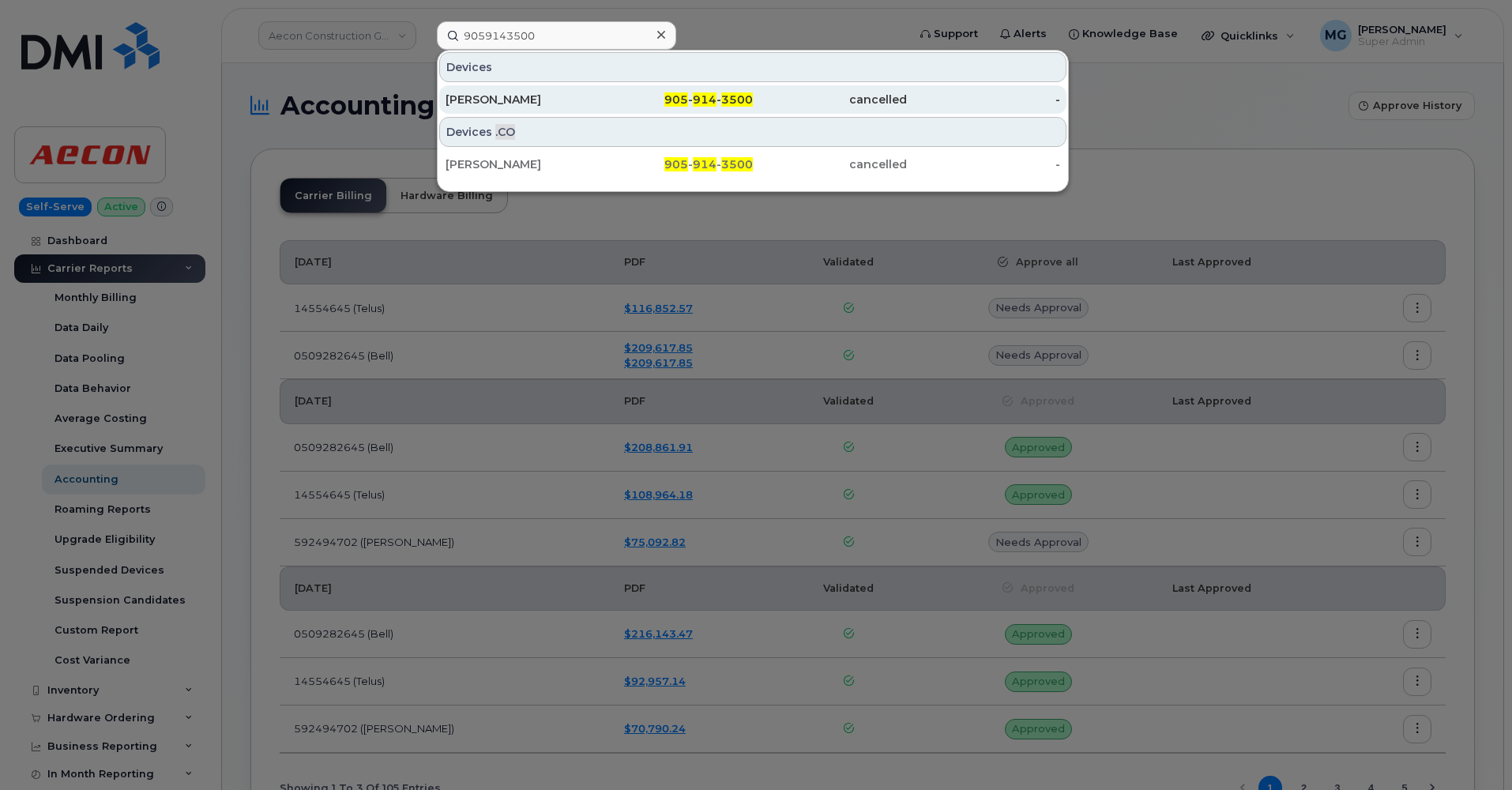 click on "MICHAEL SMITH" at bounding box center (522, 100) 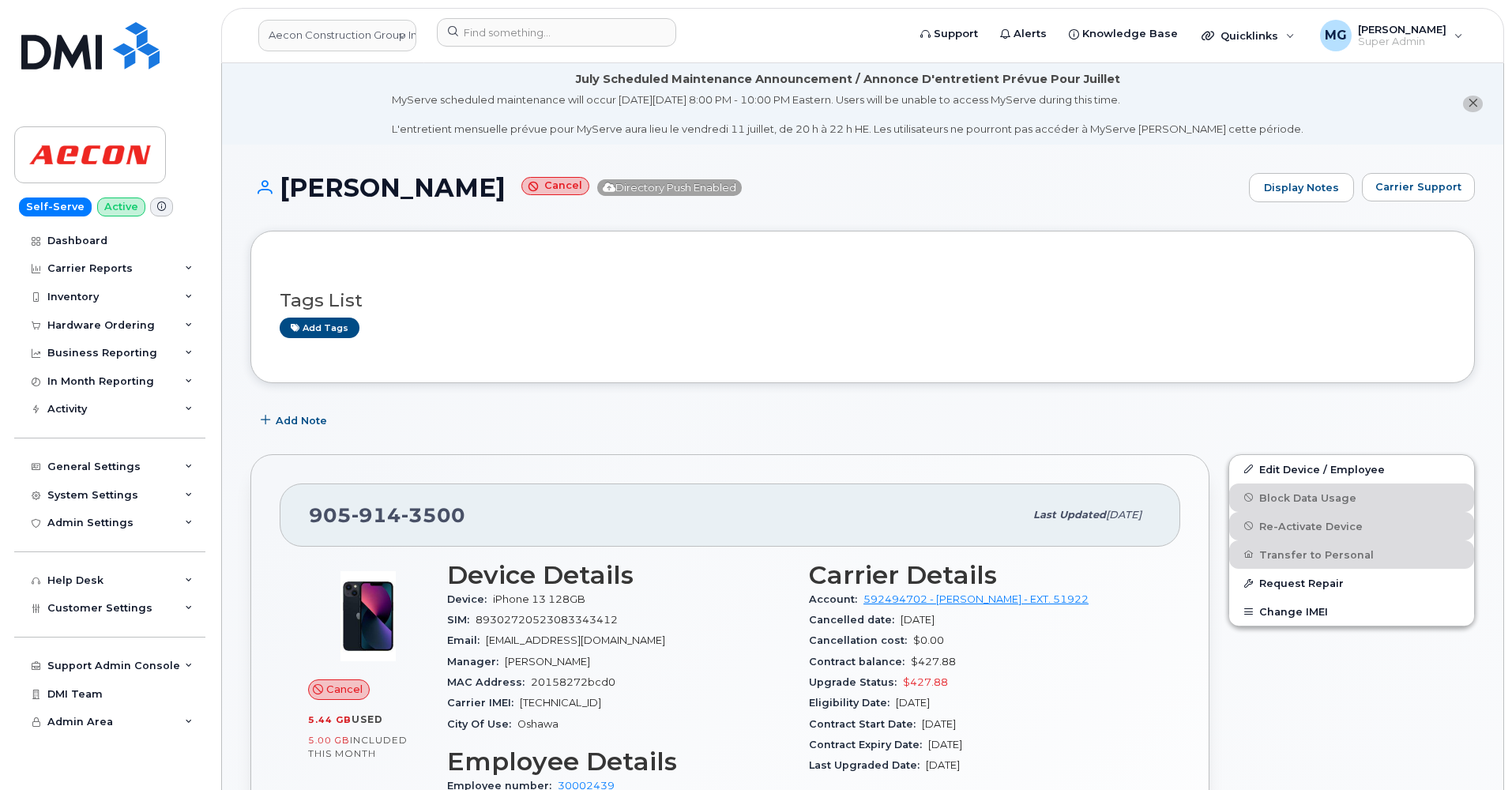 scroll, scrollTop: 2, scrollLeft: 0, axis: vertical 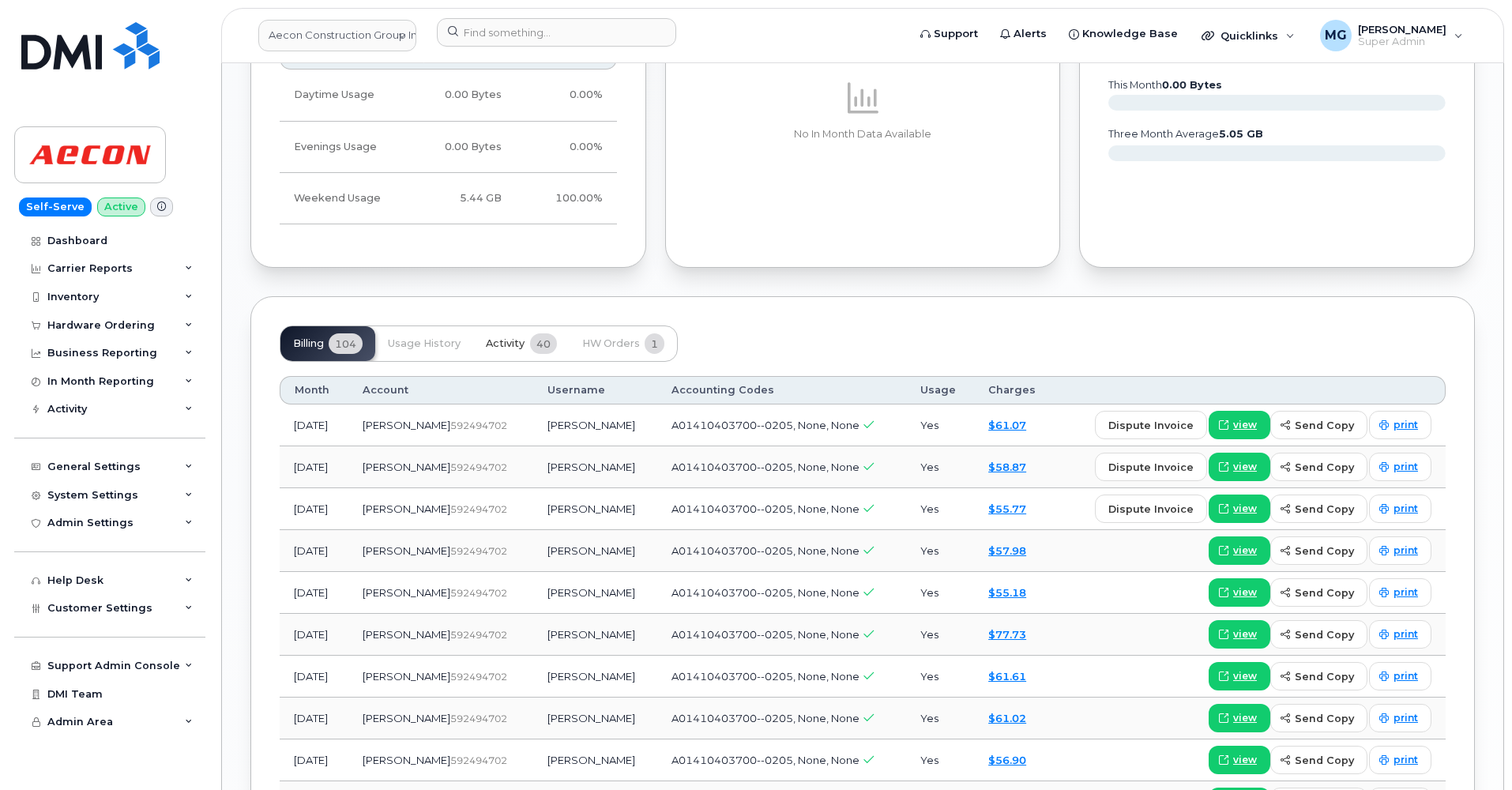 click on "Activity" 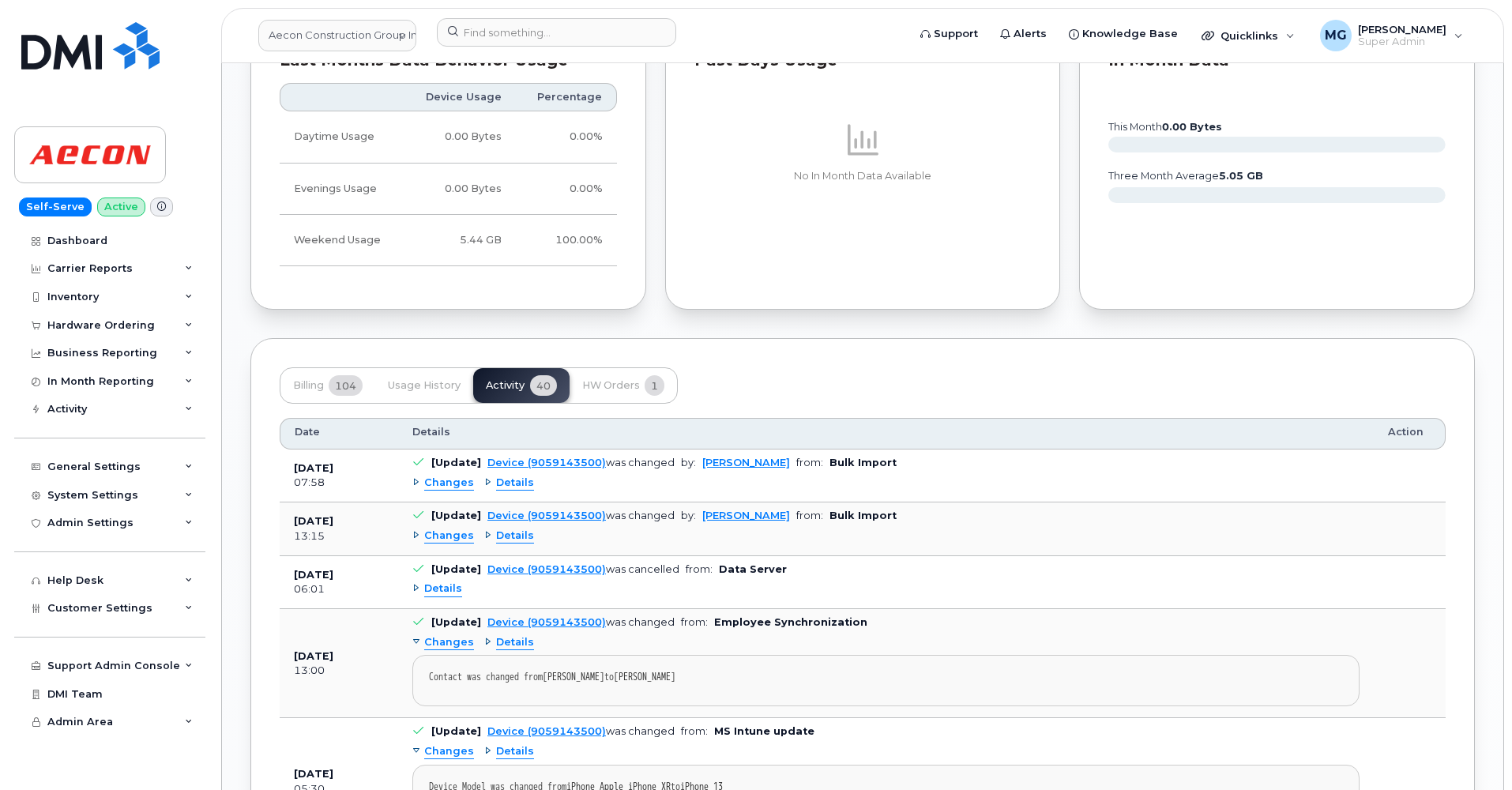 scroll, scrollTop: 1586, scrollLeft: 0, axis: vertical 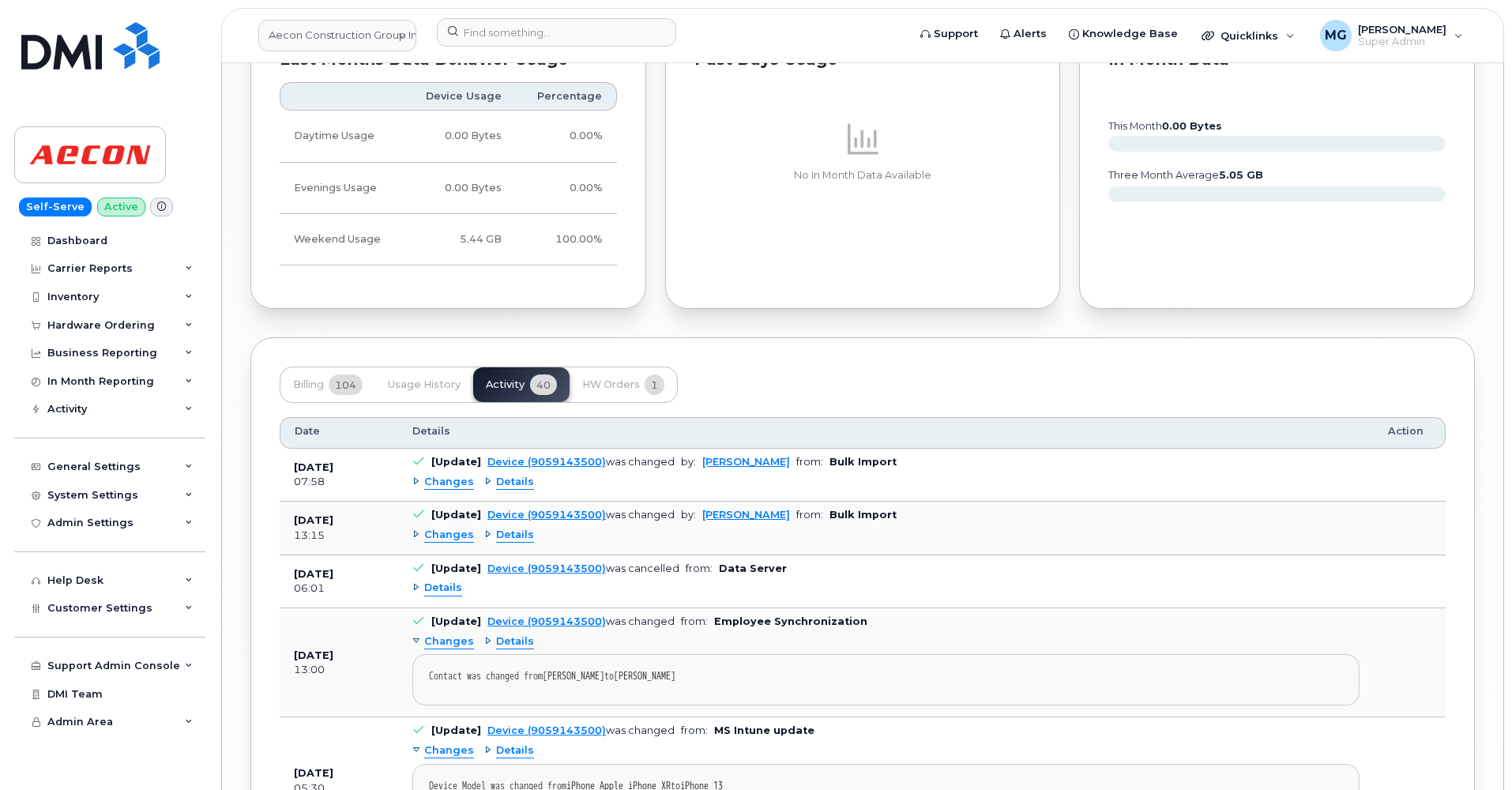 click on "Changes" 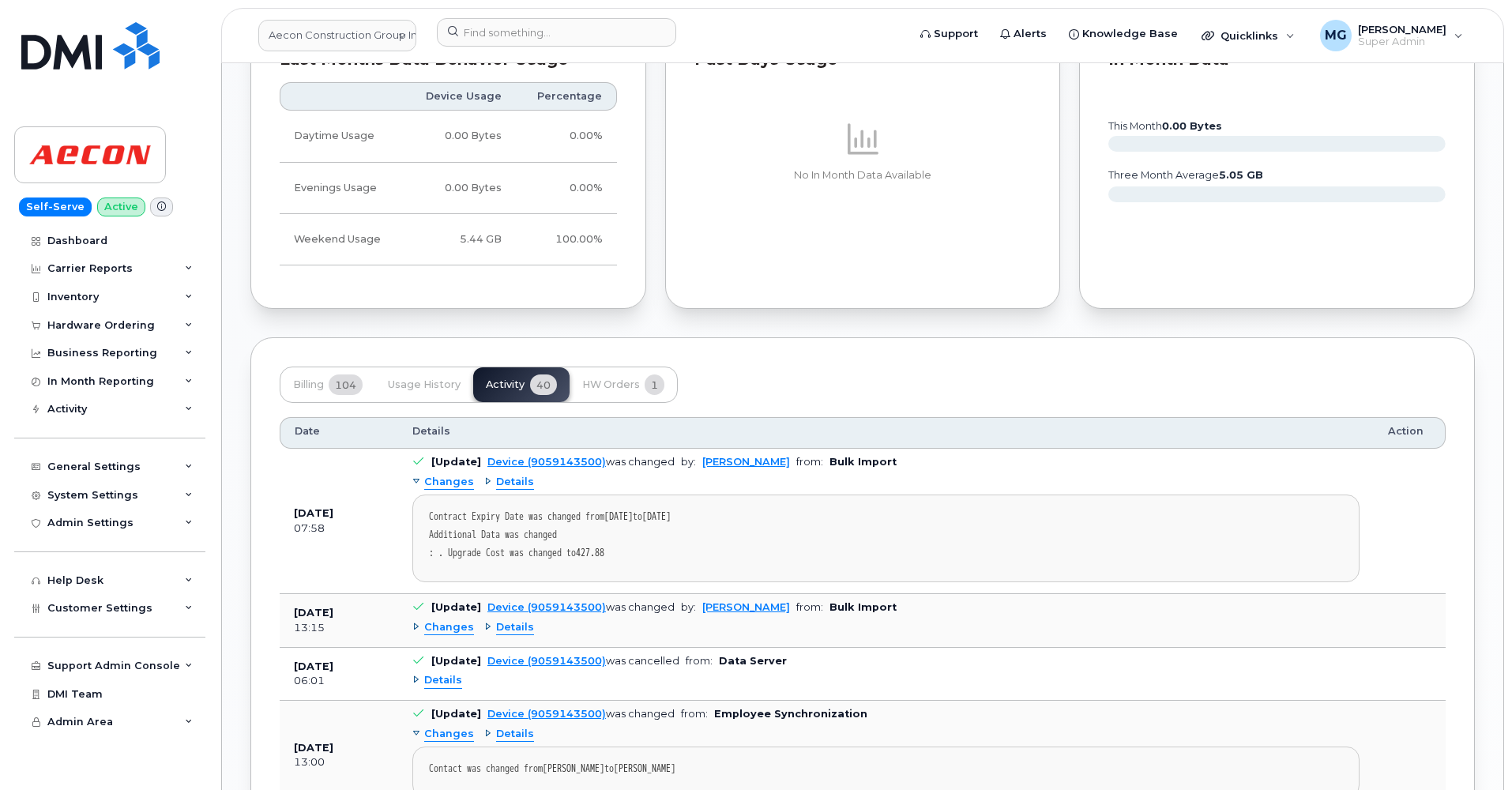 scroll, scrollTop: 1590, scrollLeft: 0, axis: vertical 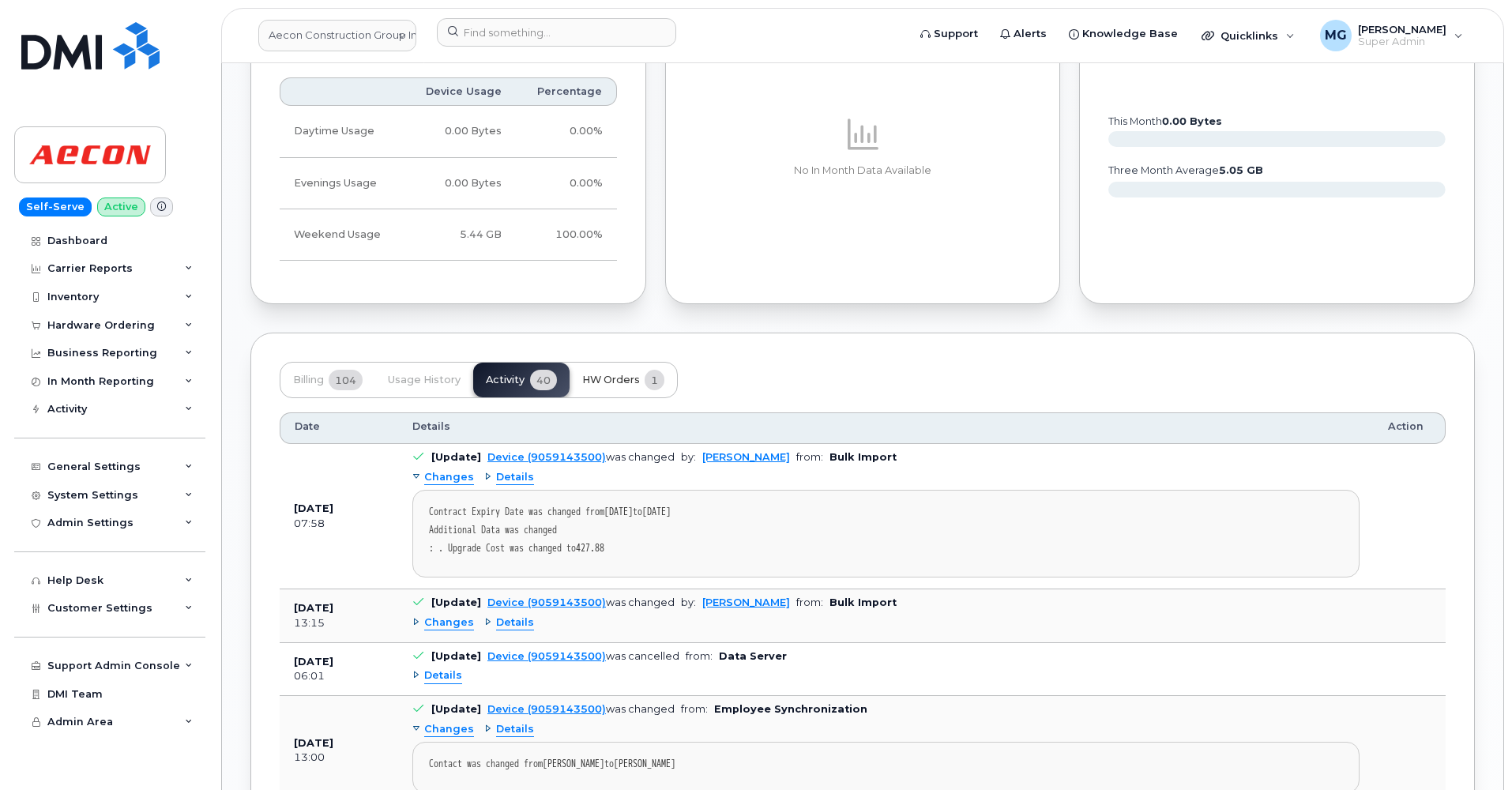 click on "HW Orders" 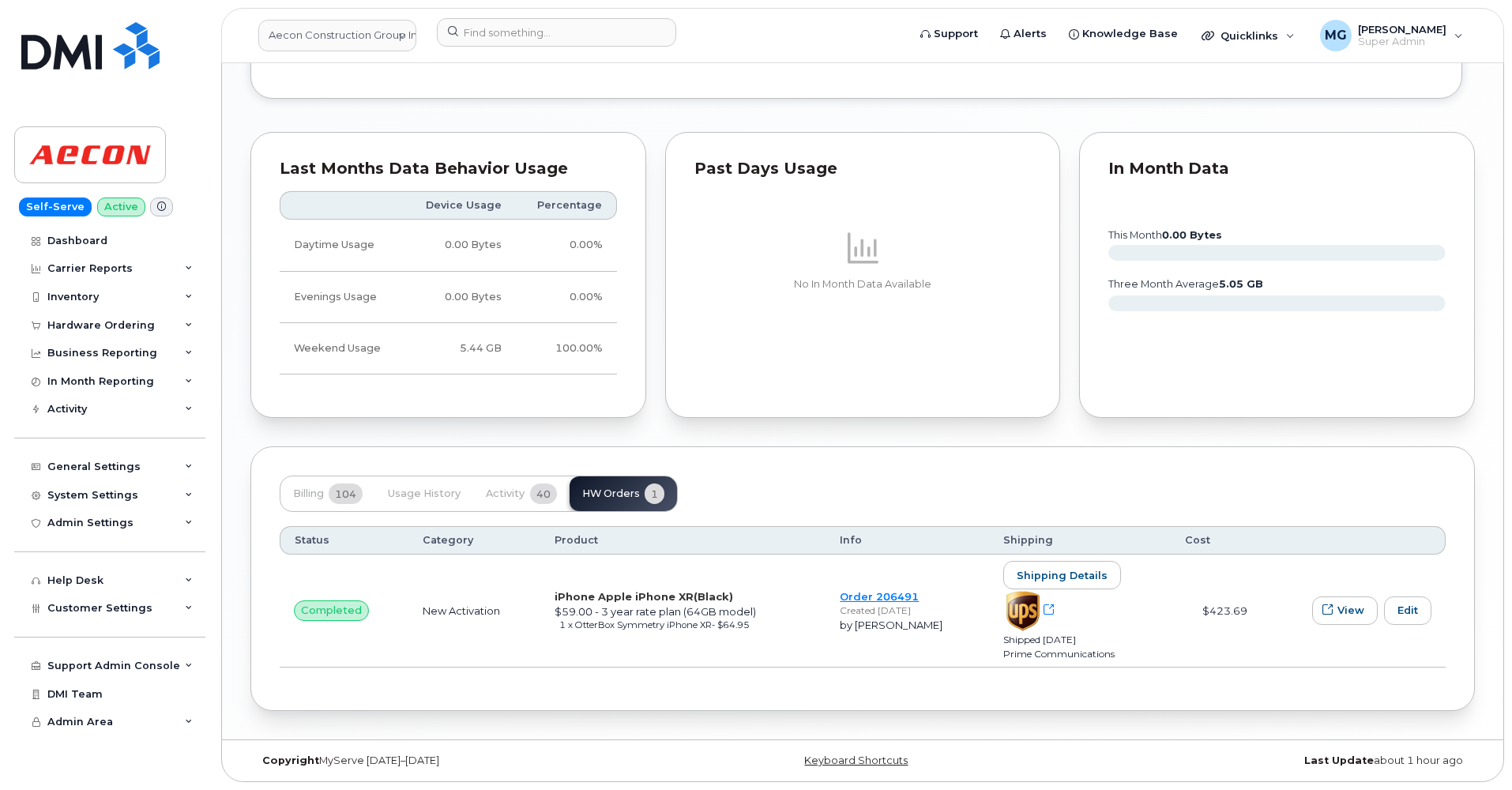 scroll, scrollTop: 1424, scrollLeft: 0, axis: vertical 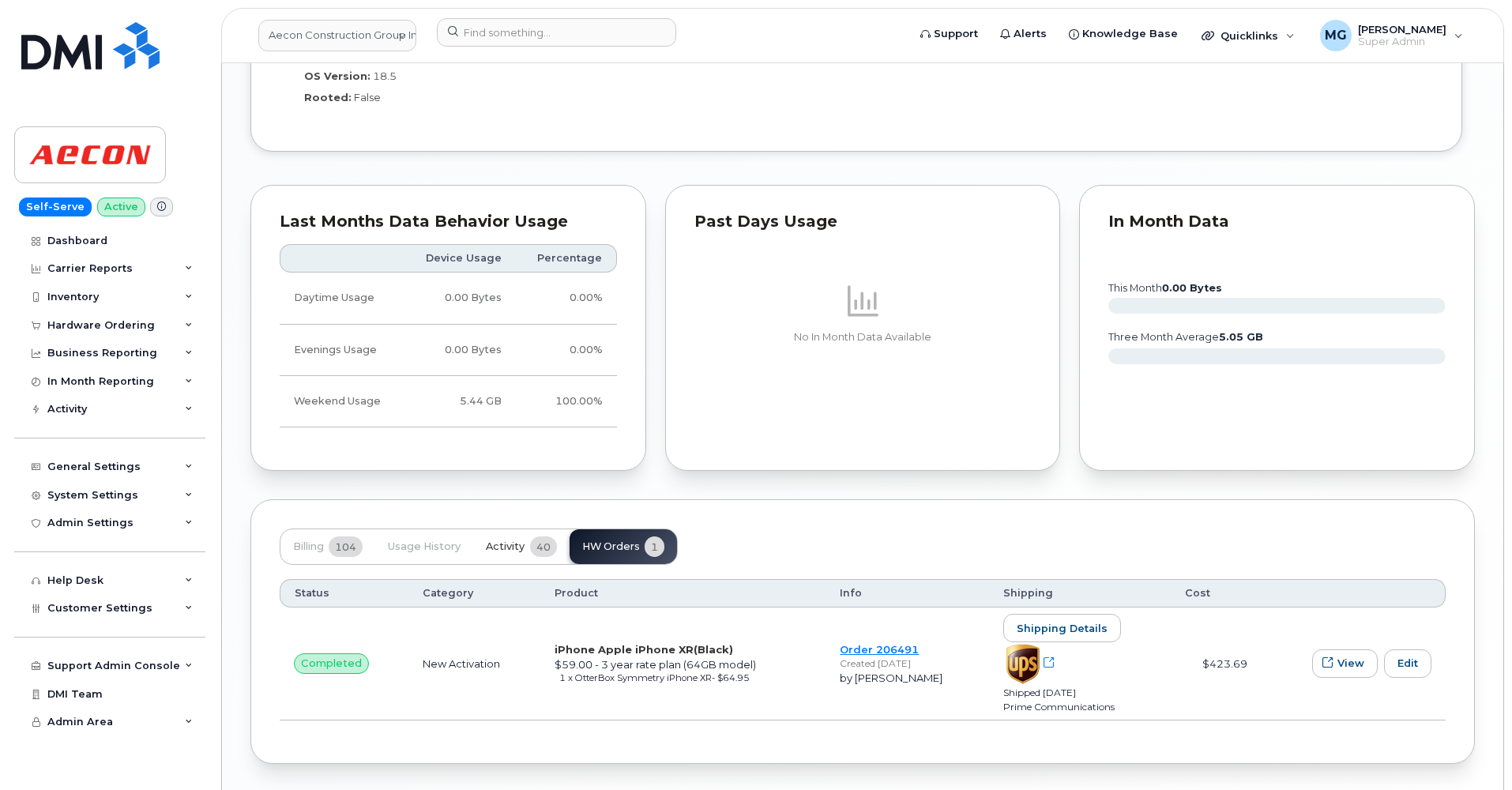 click on "Activity" 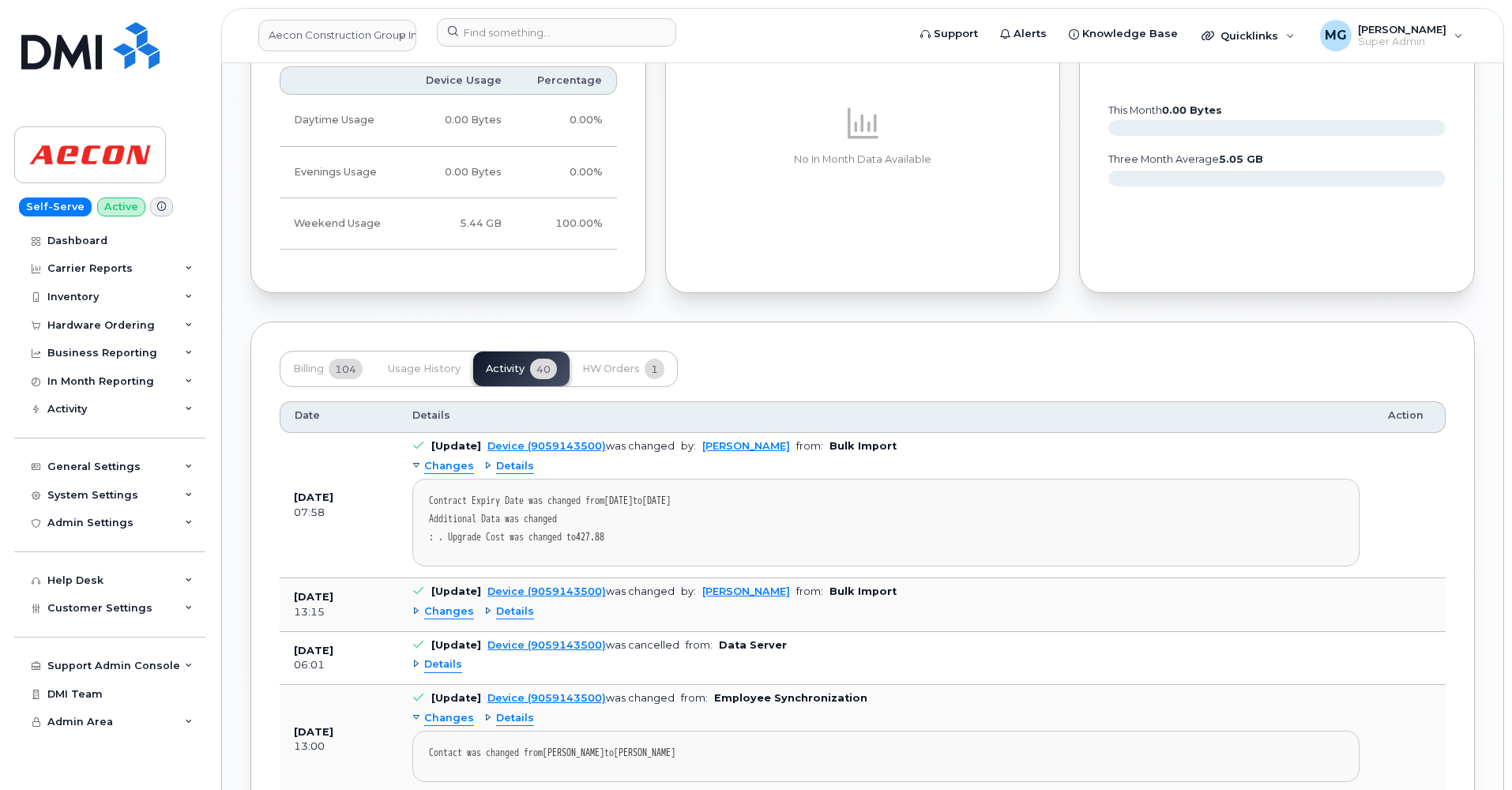 scroll, scrollTop: 1601, scrollLeft: 1, axis: both 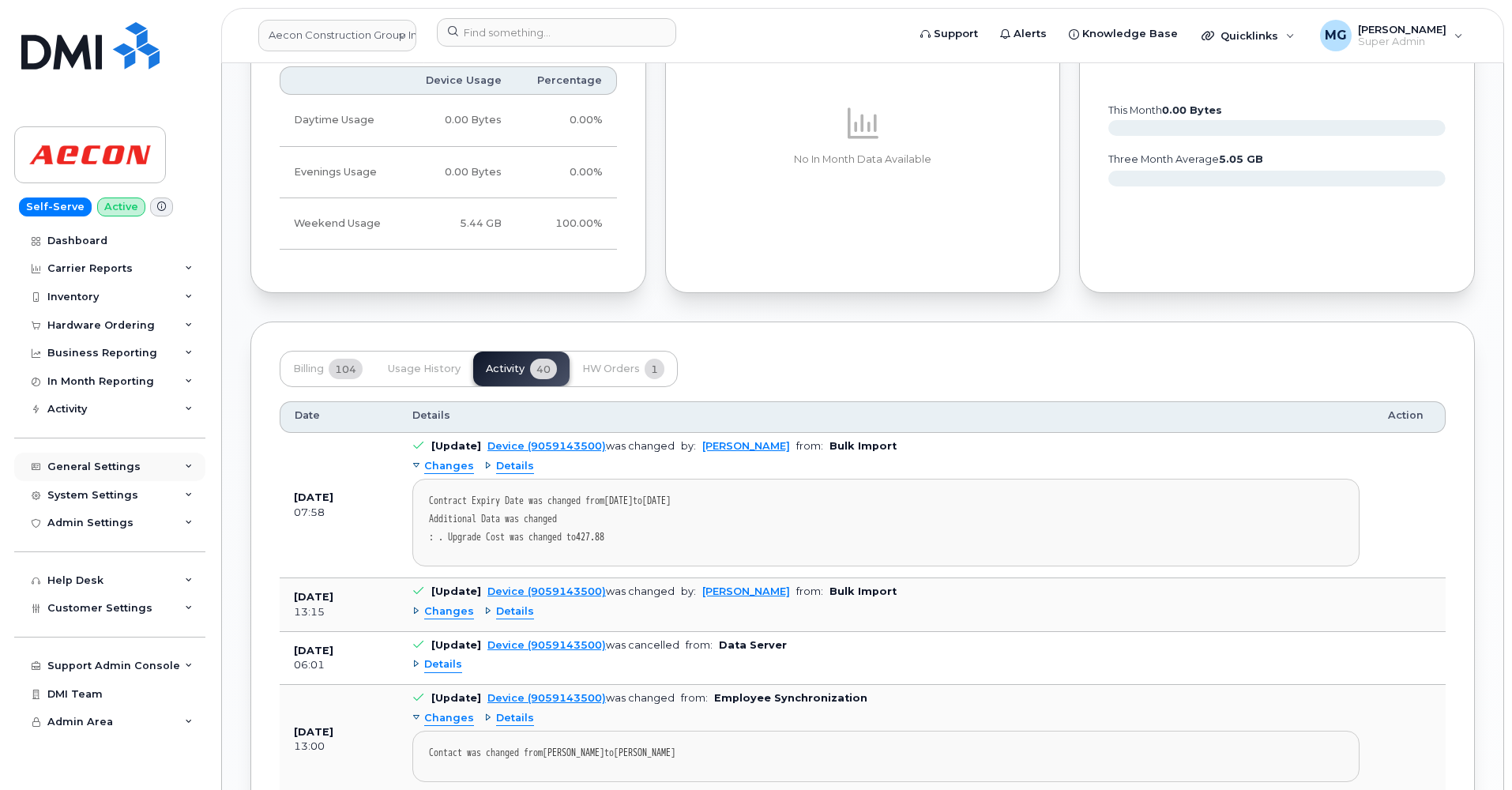 click on "General Settings" 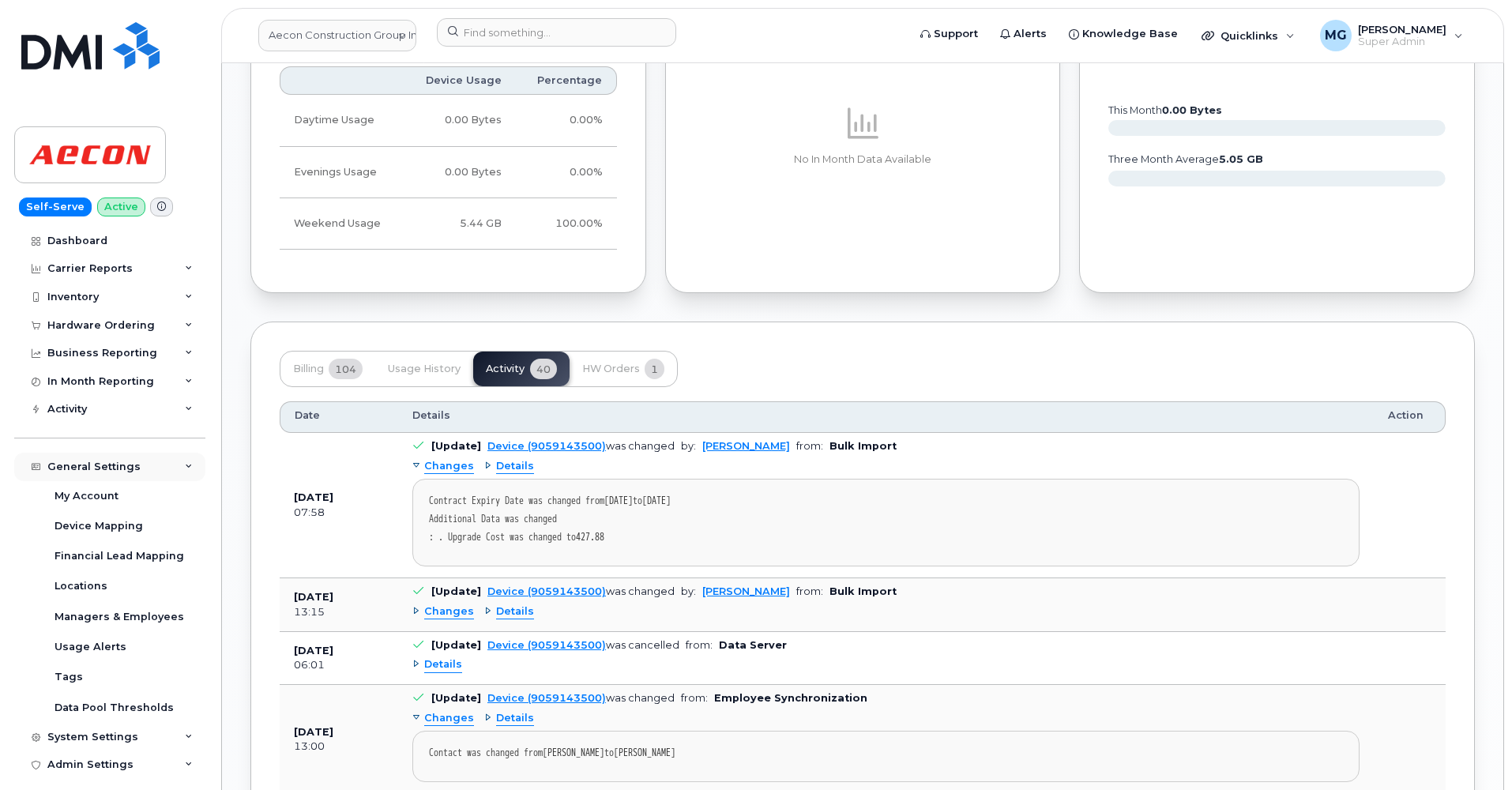 click on "General Settings" 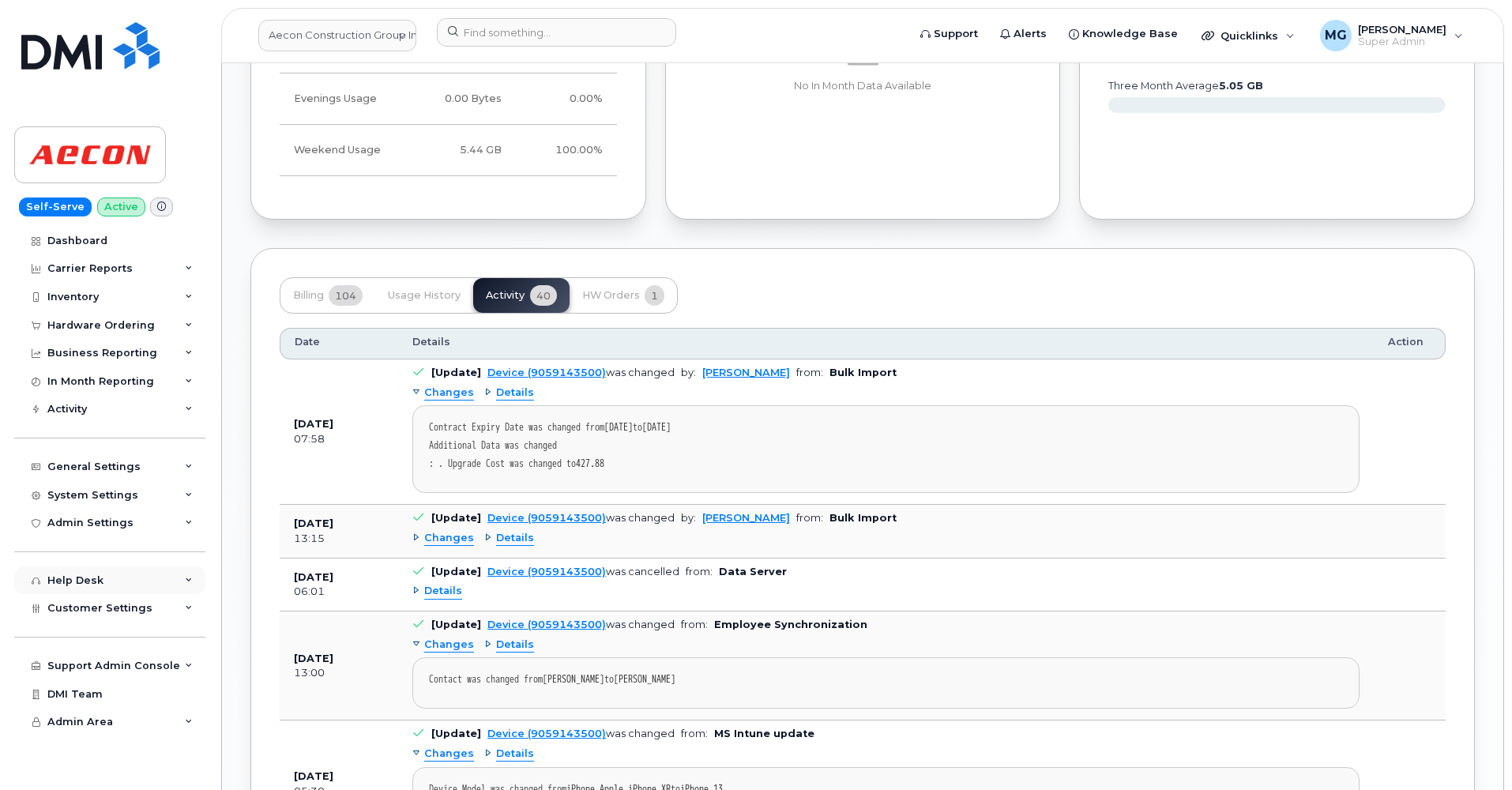 scroll, scrollTop: 1683, scrollLeft: 0, axis: vertical 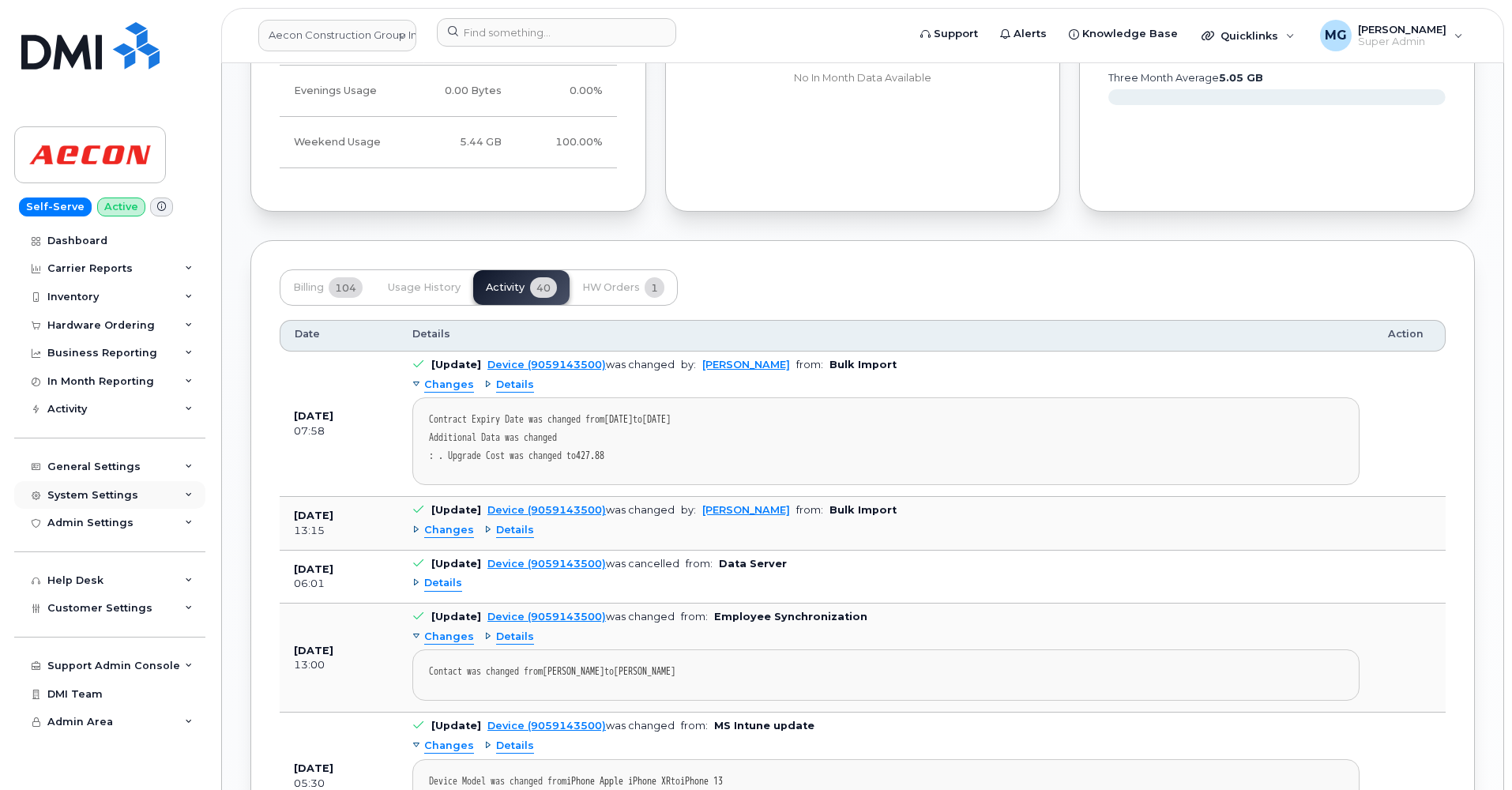 click on "System Settings" 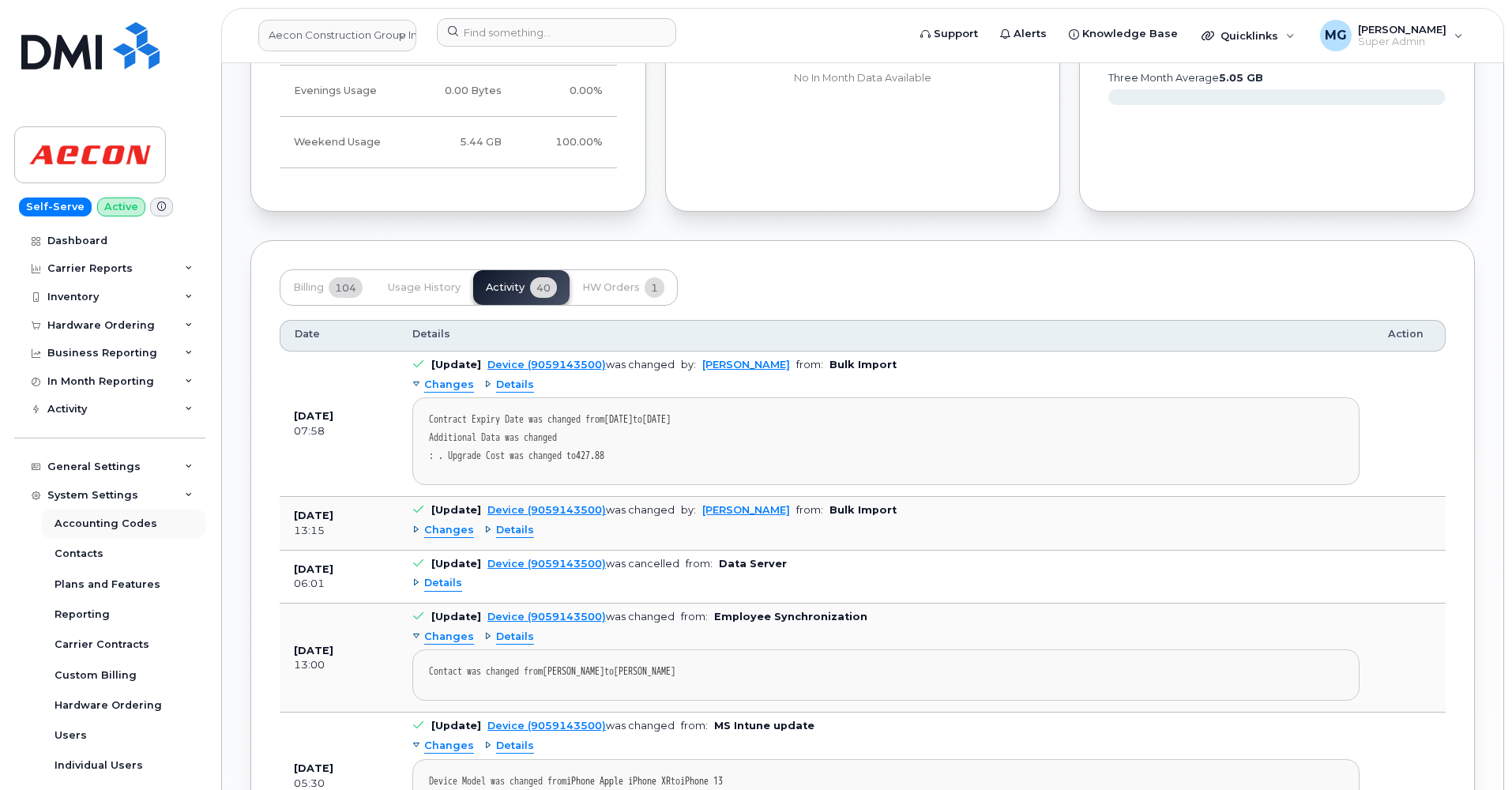 click on "Accounting Codes" 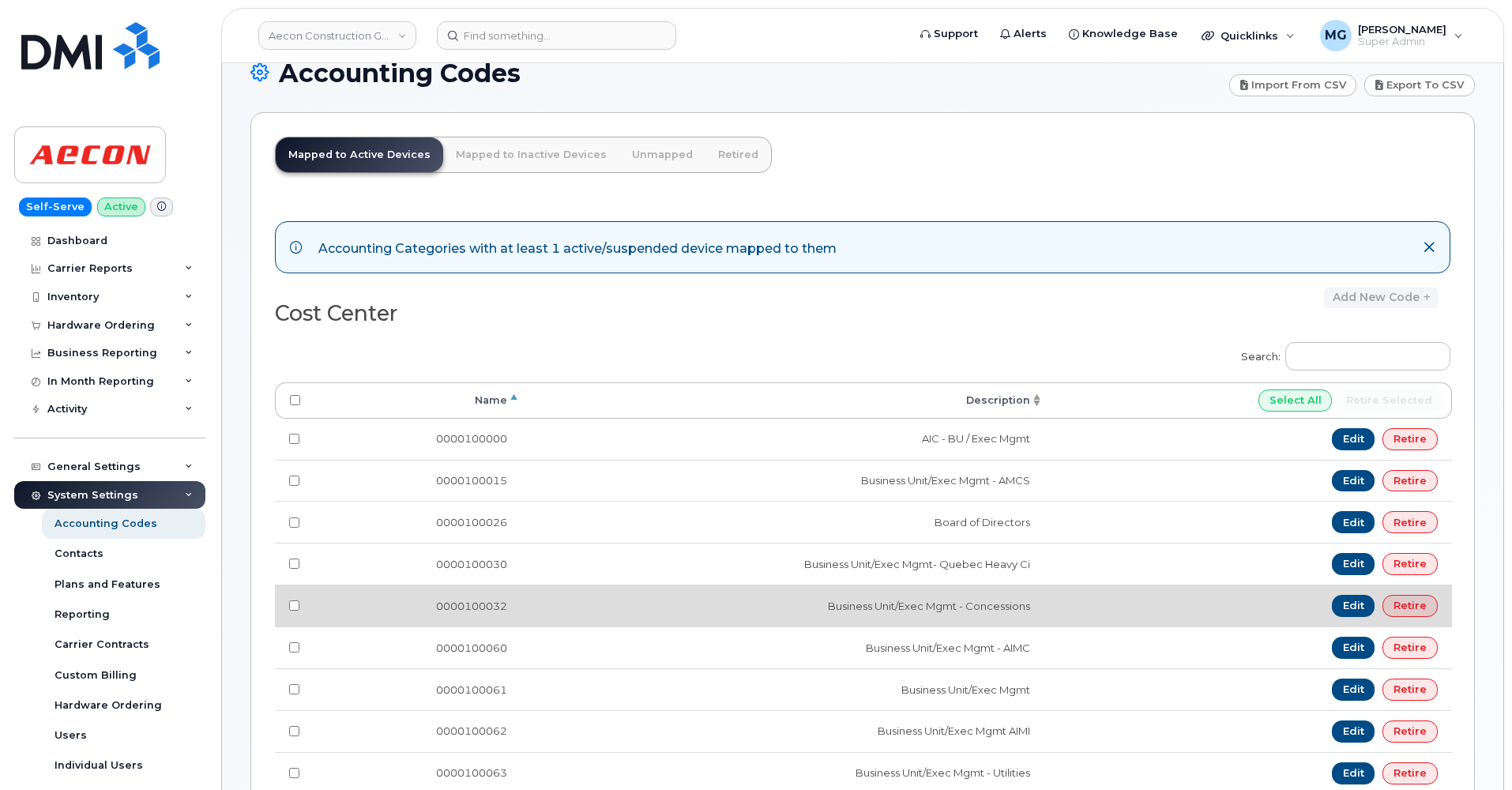 scroll, scrollTop: 112, scrollLeft: 0, axis: vertical 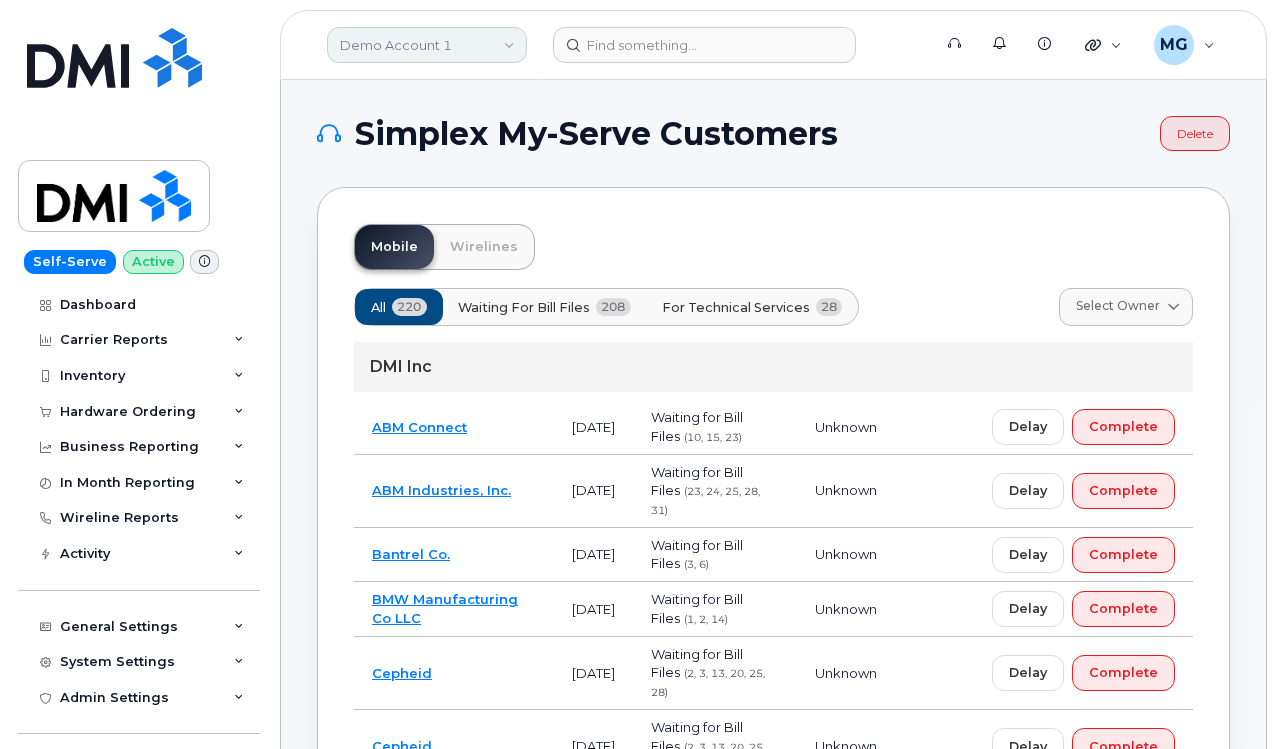 click on "Demo Account 1" at bounding box center (427, 45) 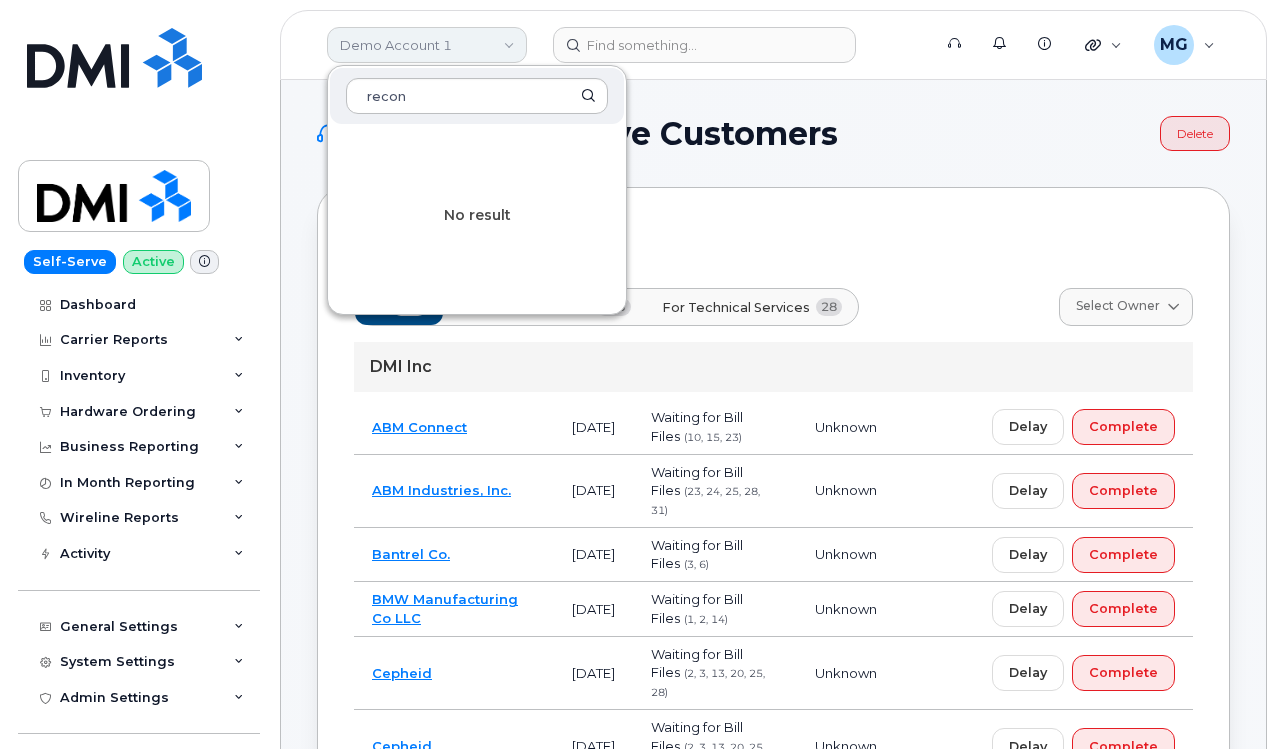 scroll, scrollTop: 0, scrollLeft: 0, axis: both 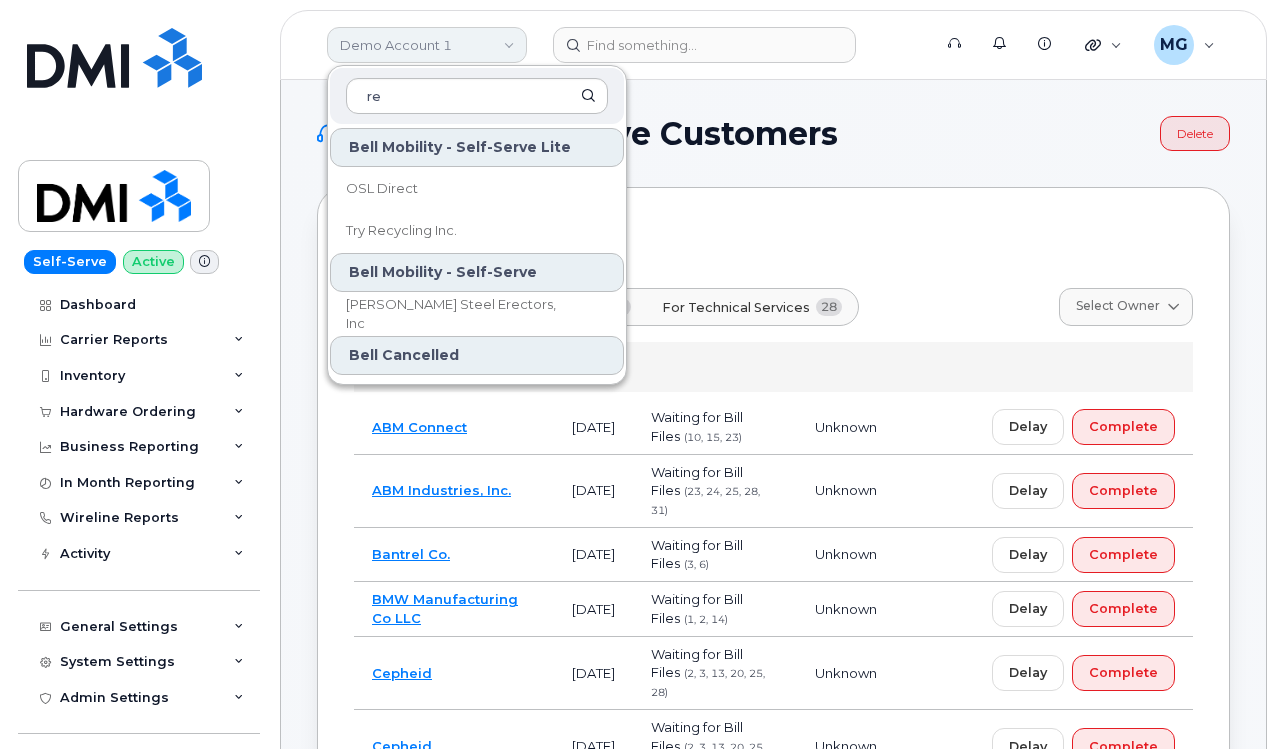 type on "r" 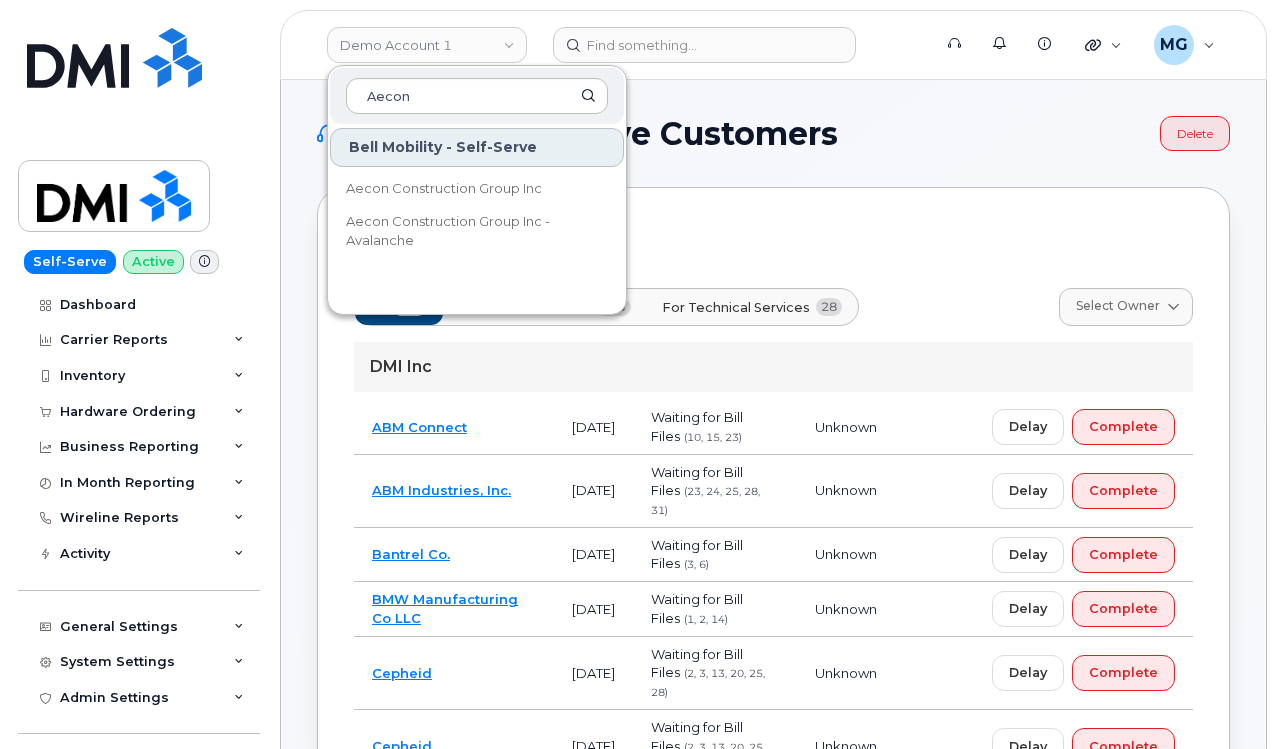 scroll, scrollTop: 0, scrollLeft: 0, axis: both 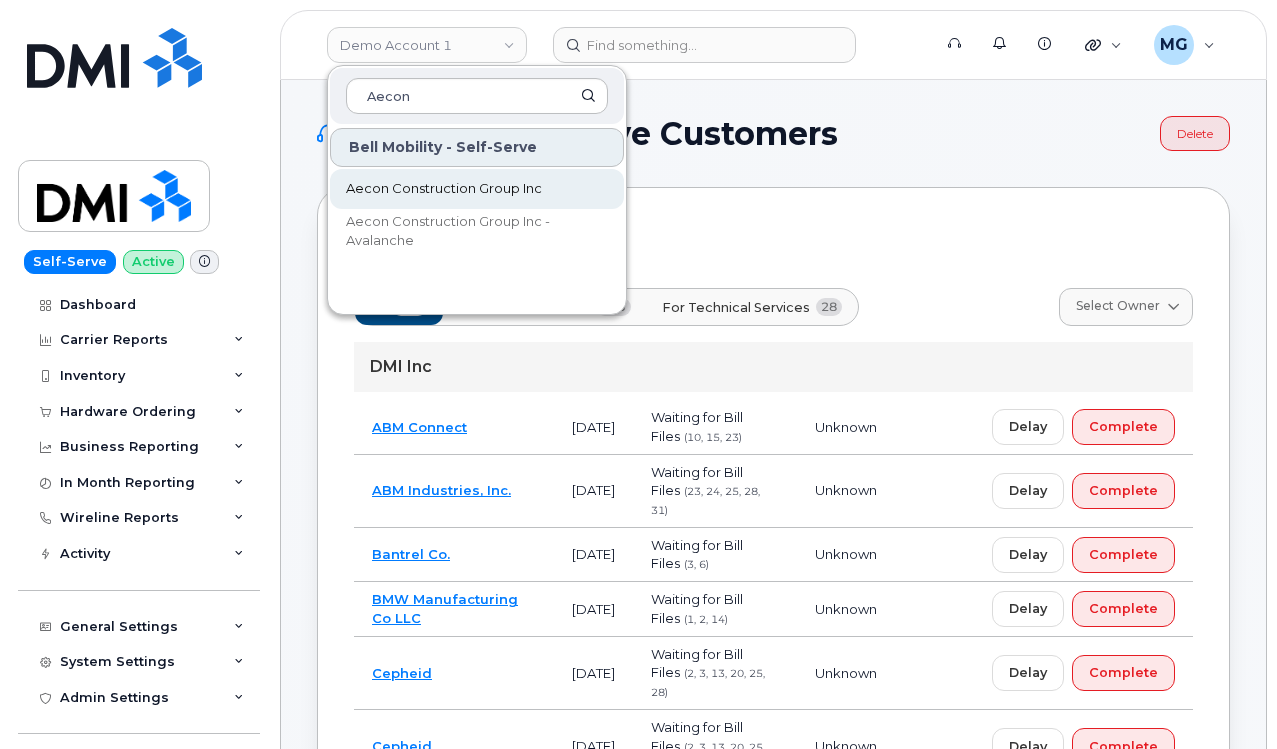 type on "Aecon" 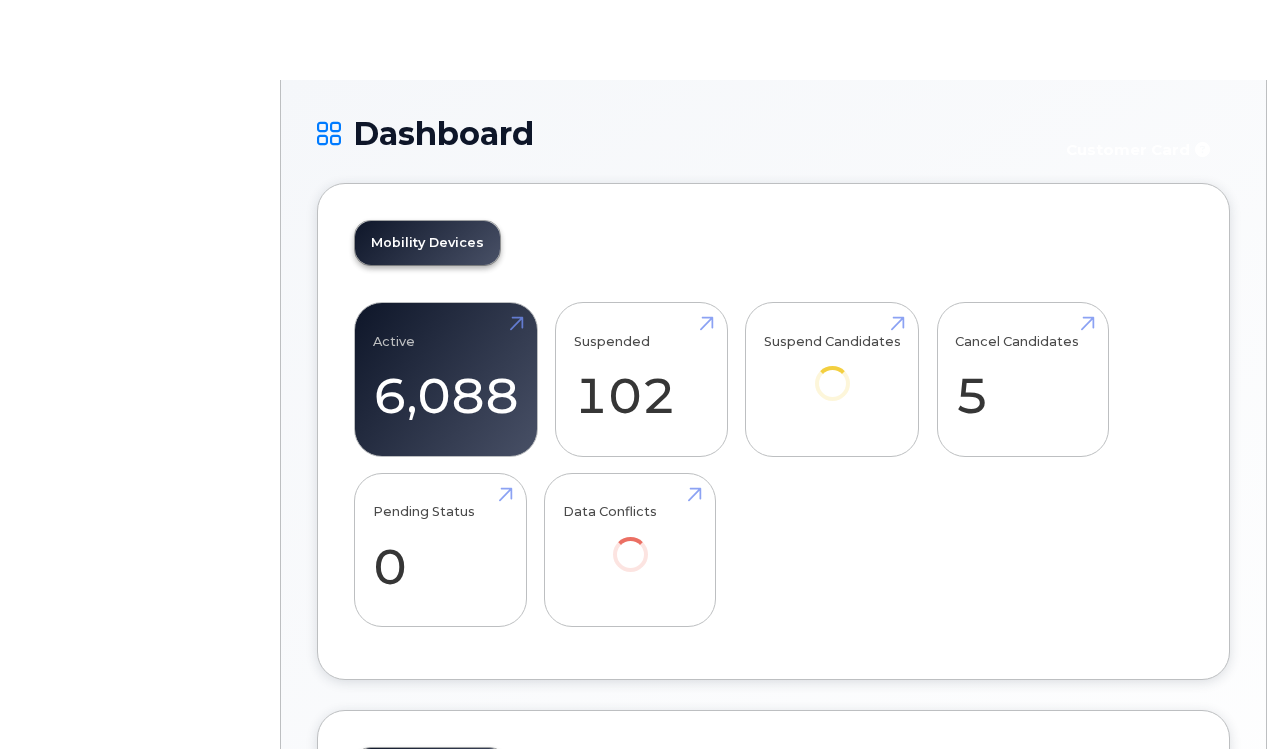 scroll, scrollTop: 0, scrollLeft: 0, axis: both 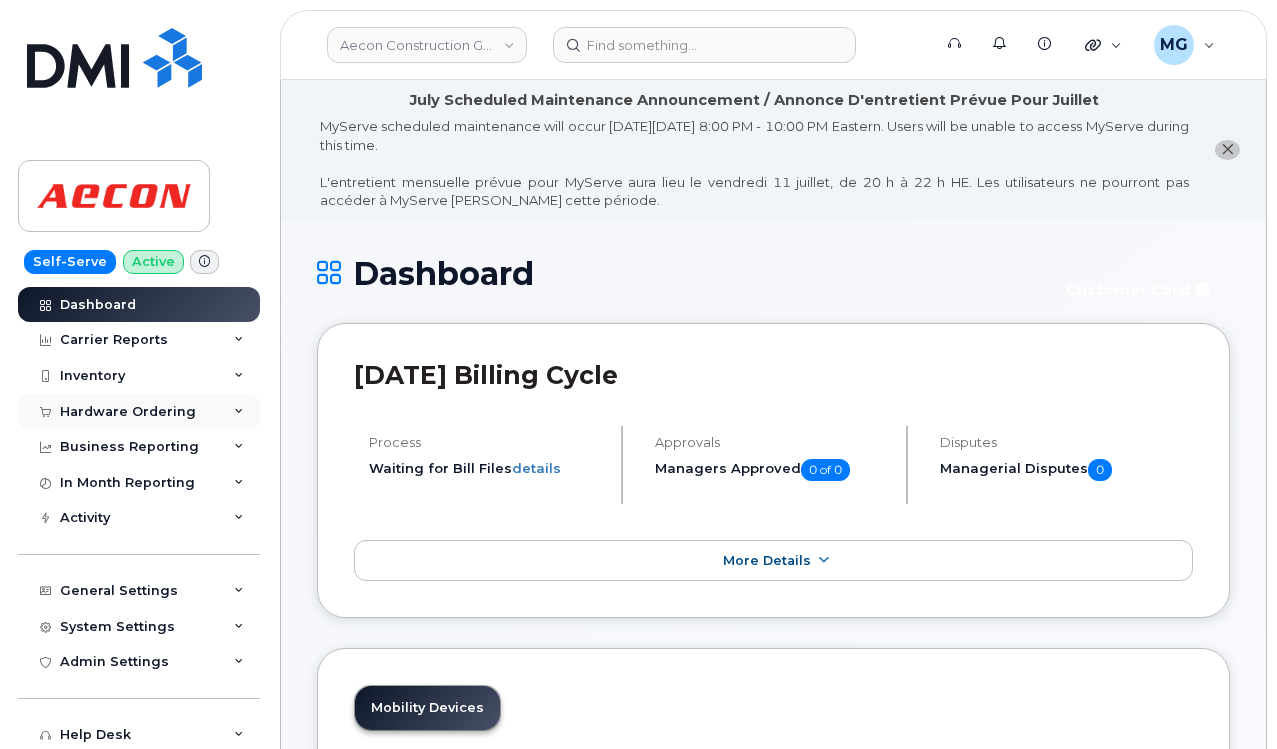 click on "Hardware Ordering" at bounding box center [128, 412] 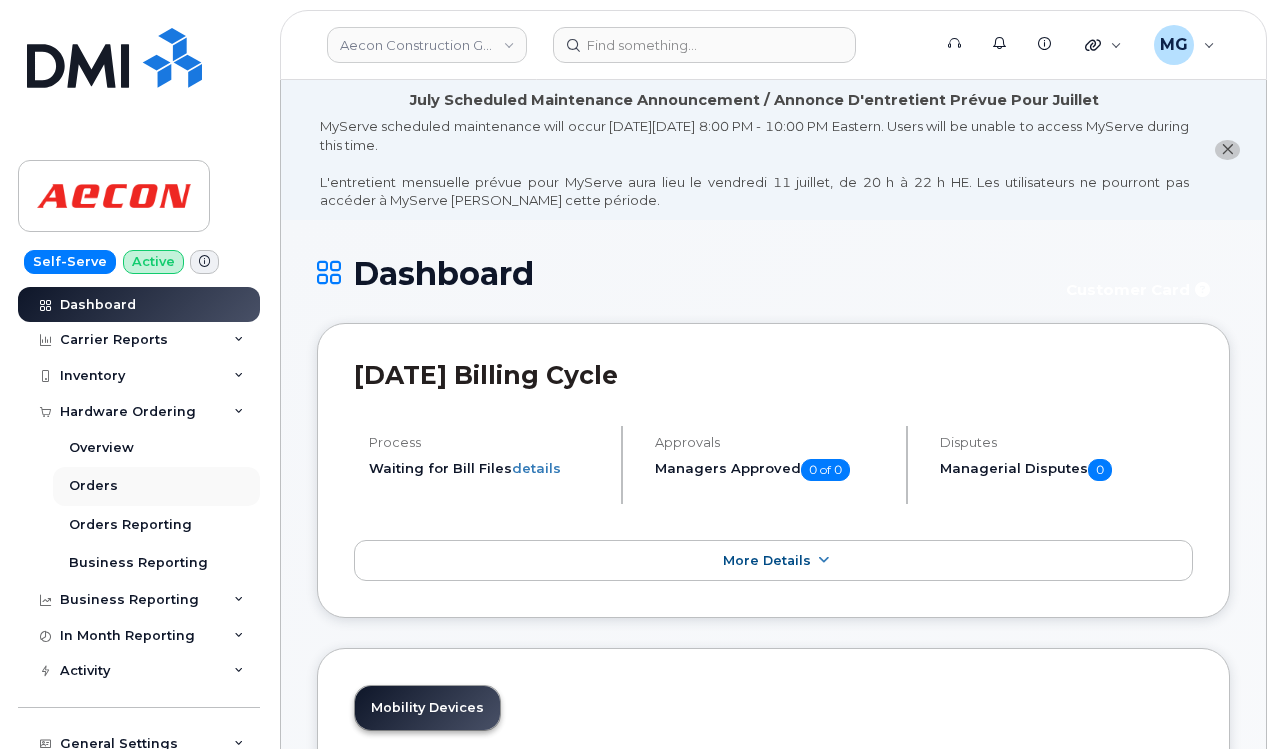 click on "Orders" at bounding box center (93, 486) 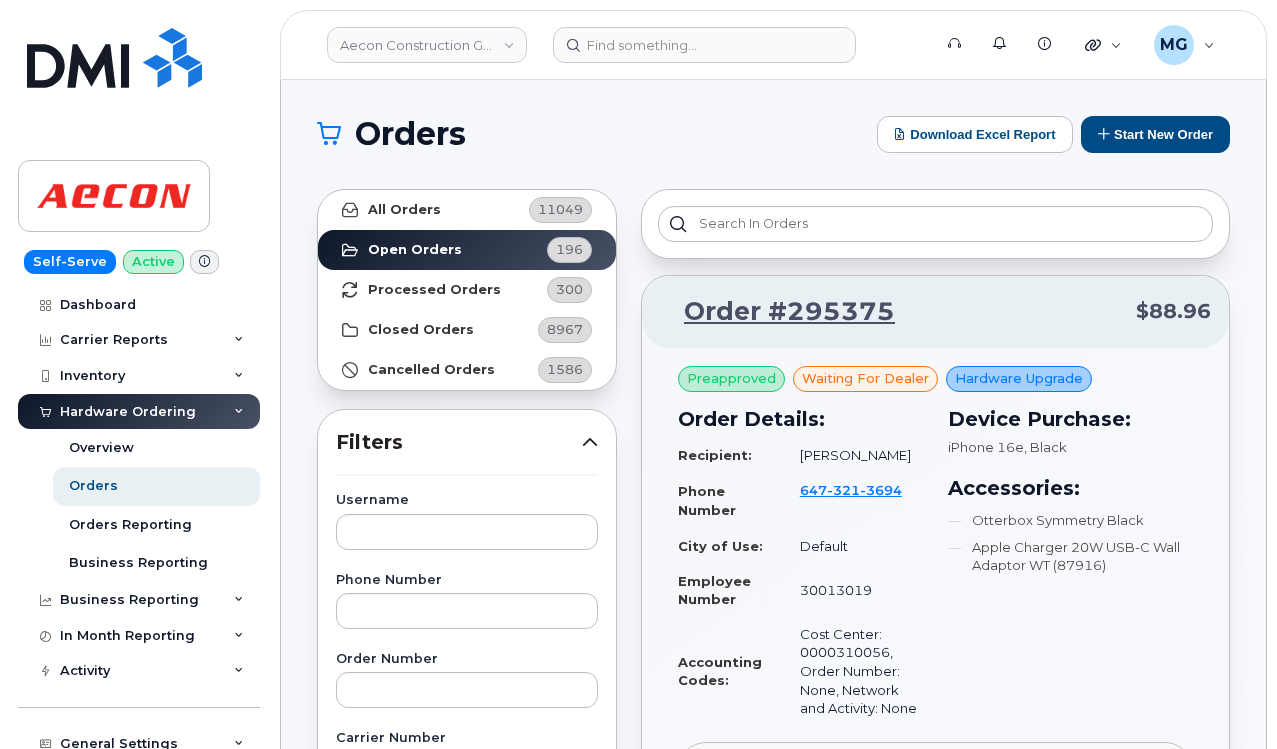 click on "Processed Orders" at bounding box center (434, 290) 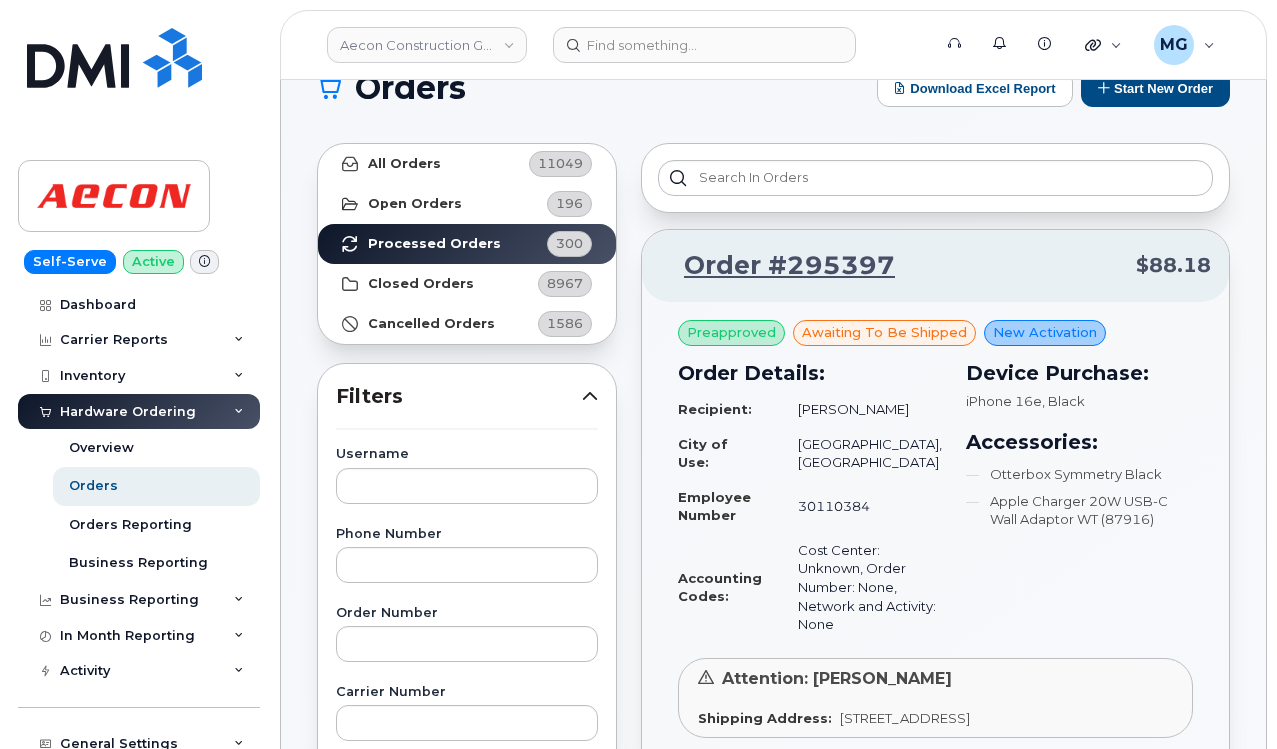 scroll, scrollTop: 46, scrollLeft: 0, axis: vertical 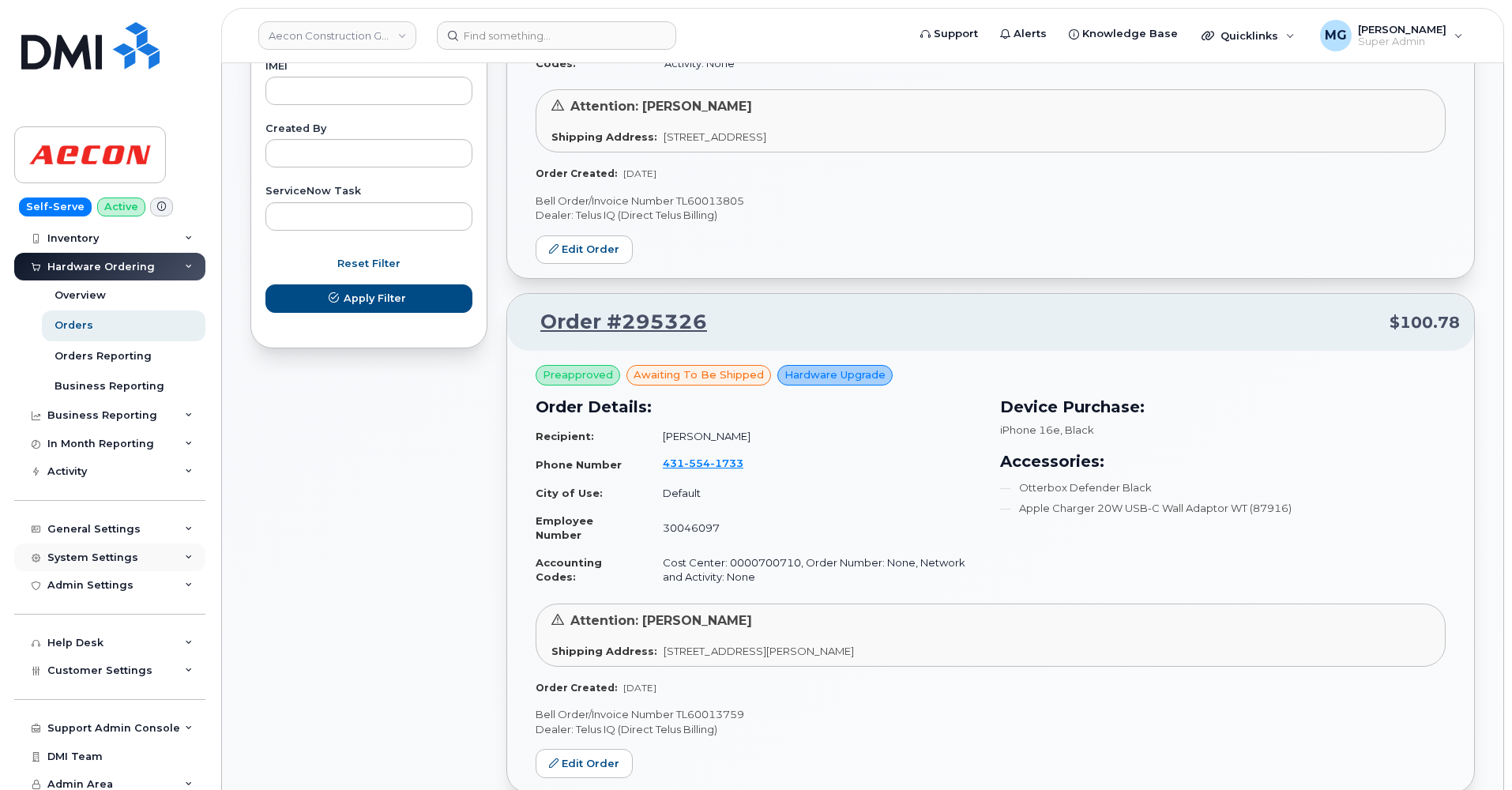 click on "System Settings" at bounding box center (92, 558) 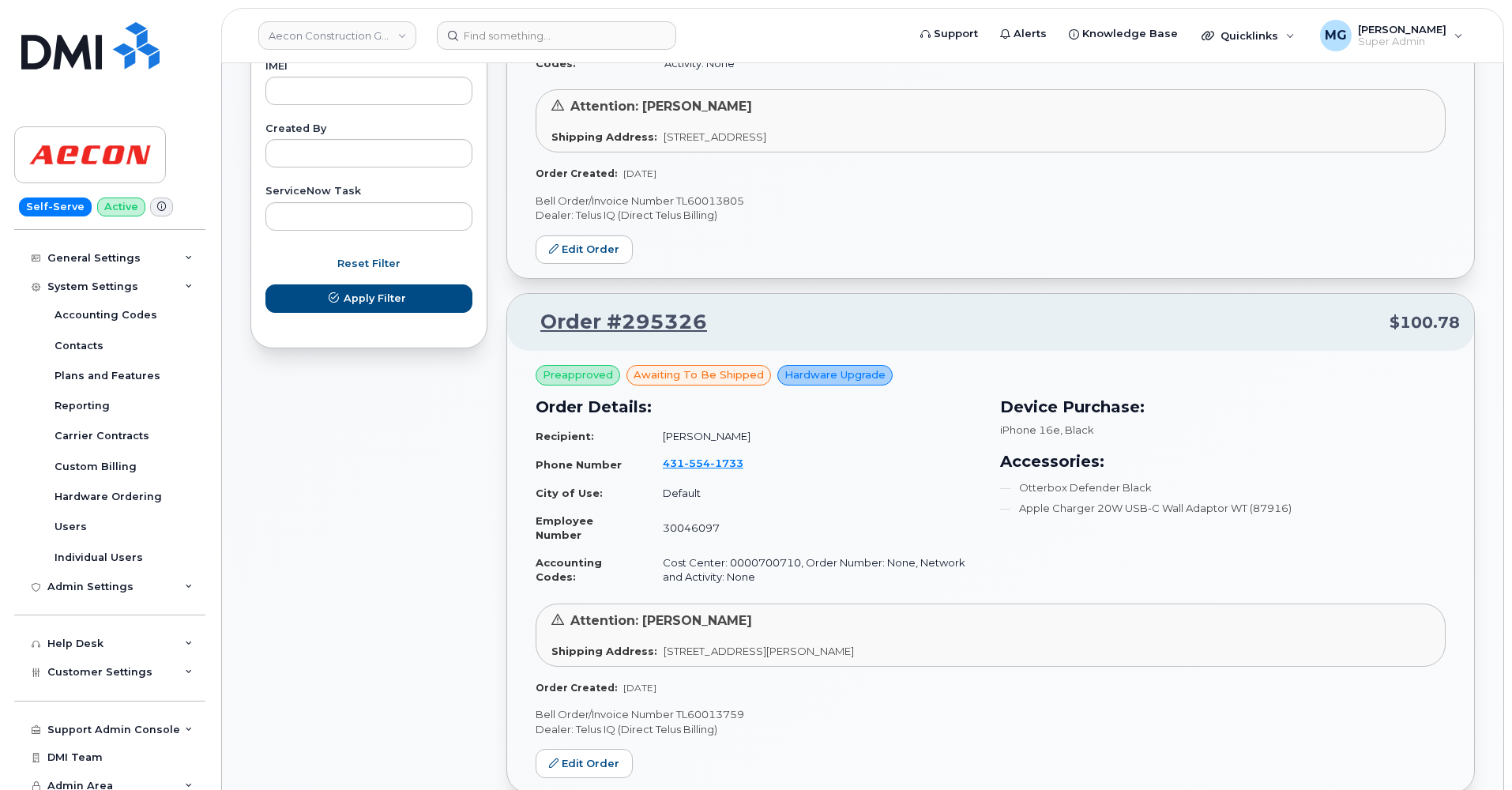 scroll, scrollTop: 329, scrollLeft: 0, axis: vertical 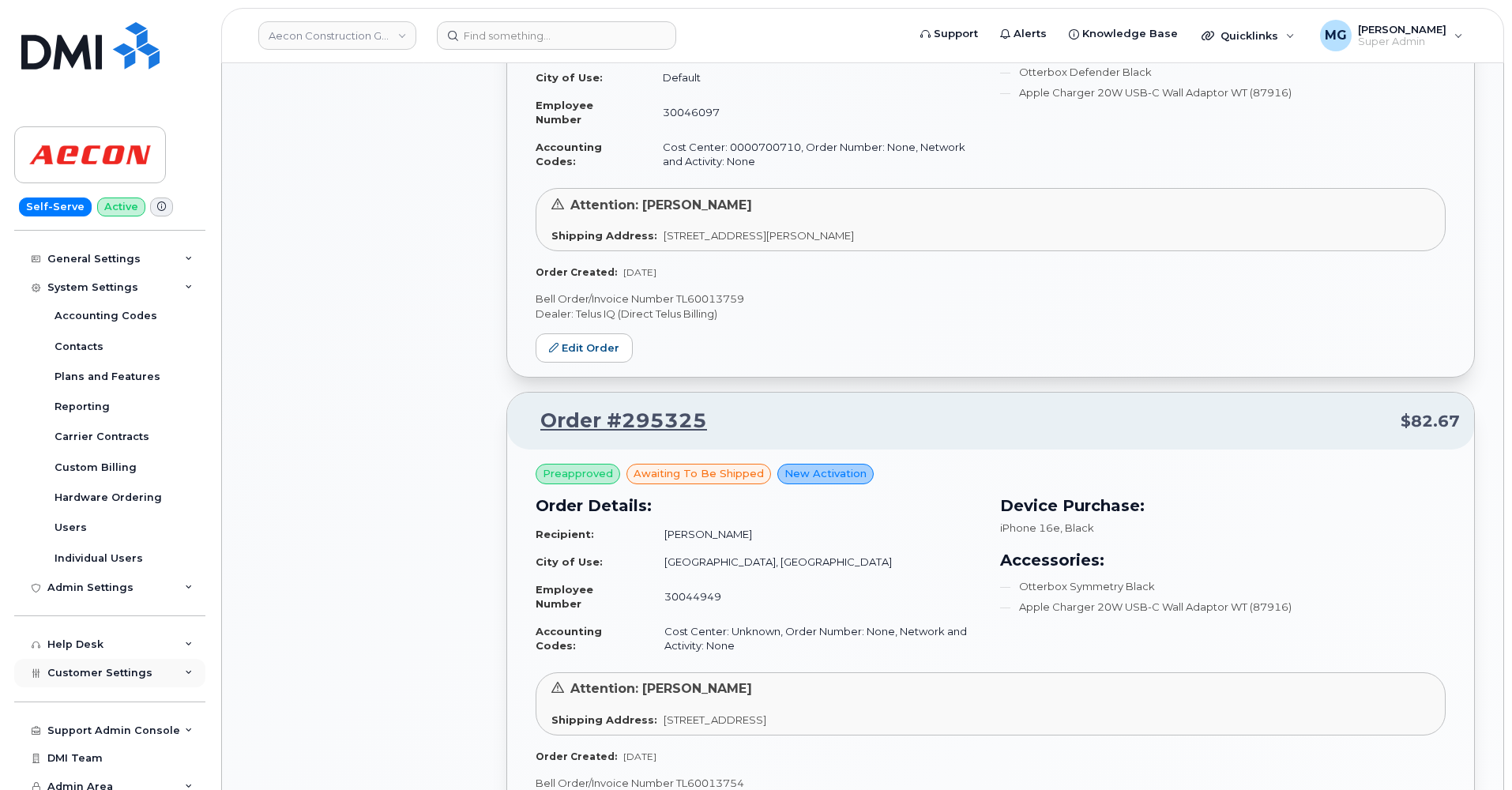 click on "Customer Settings" at bounding box center (100, 672) 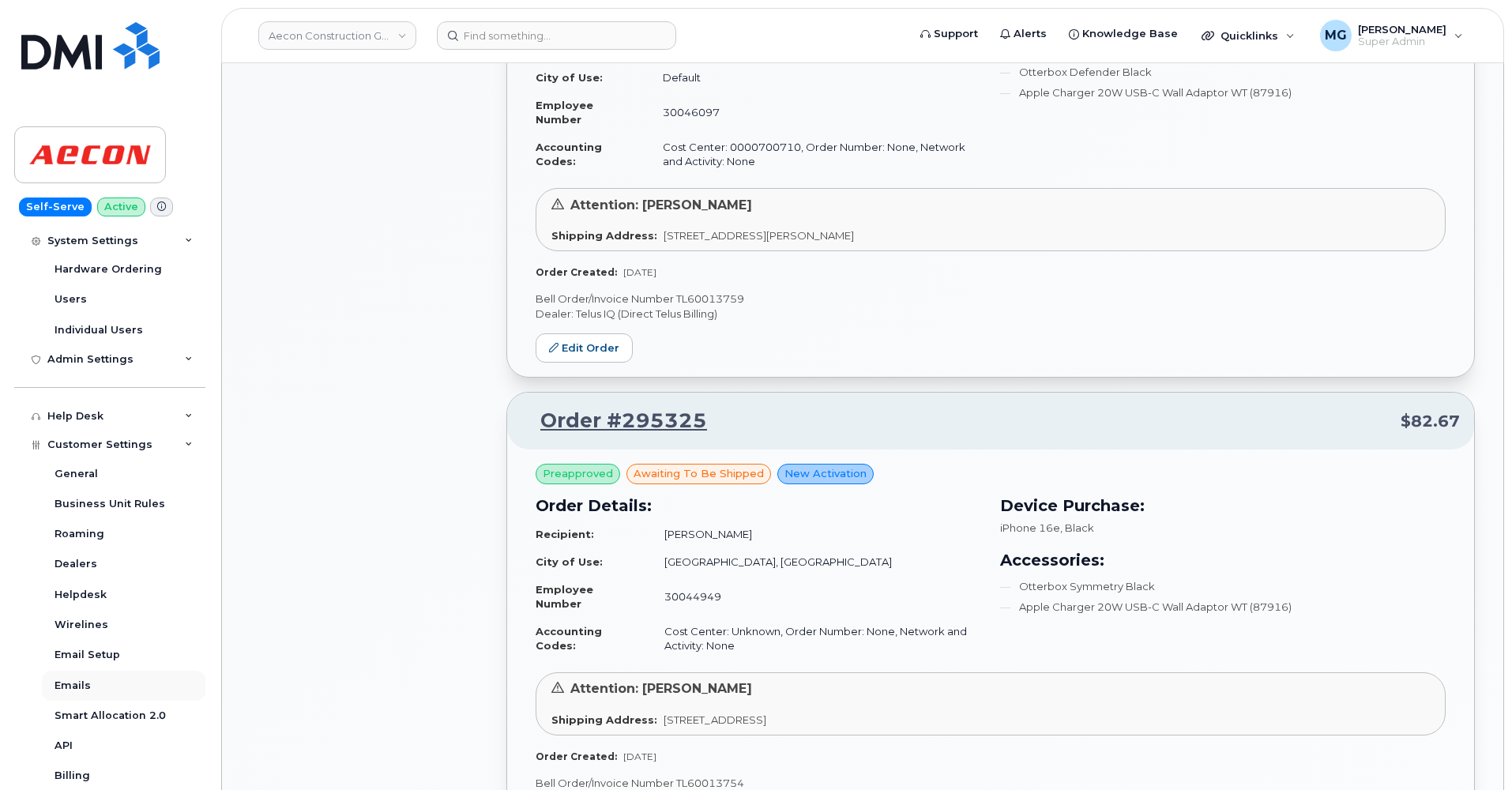 scroll, scrollTop: 560, scrollLeft: 0, axis: vertical 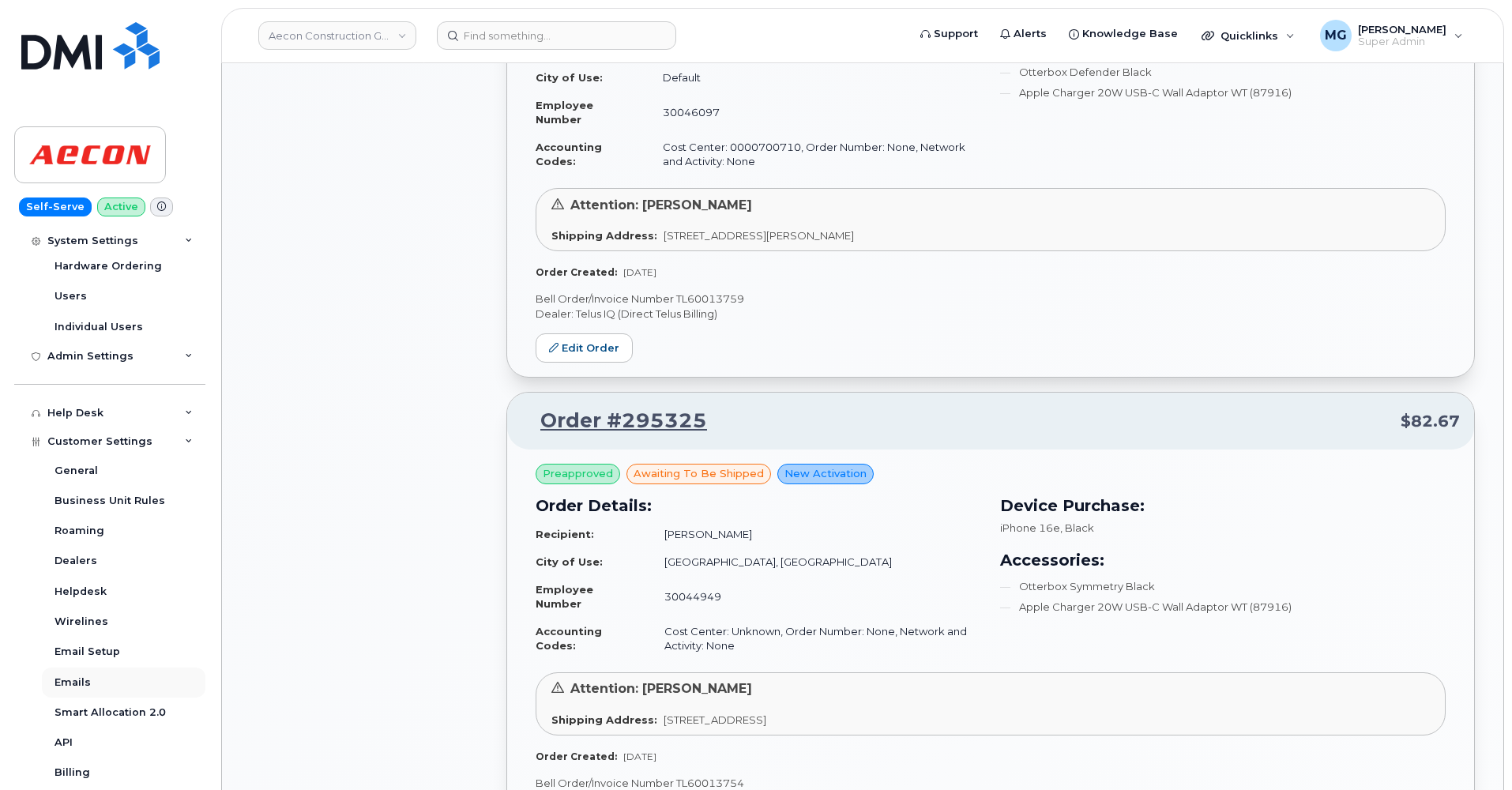 click on "Emails" at bounding box center (123, 683) 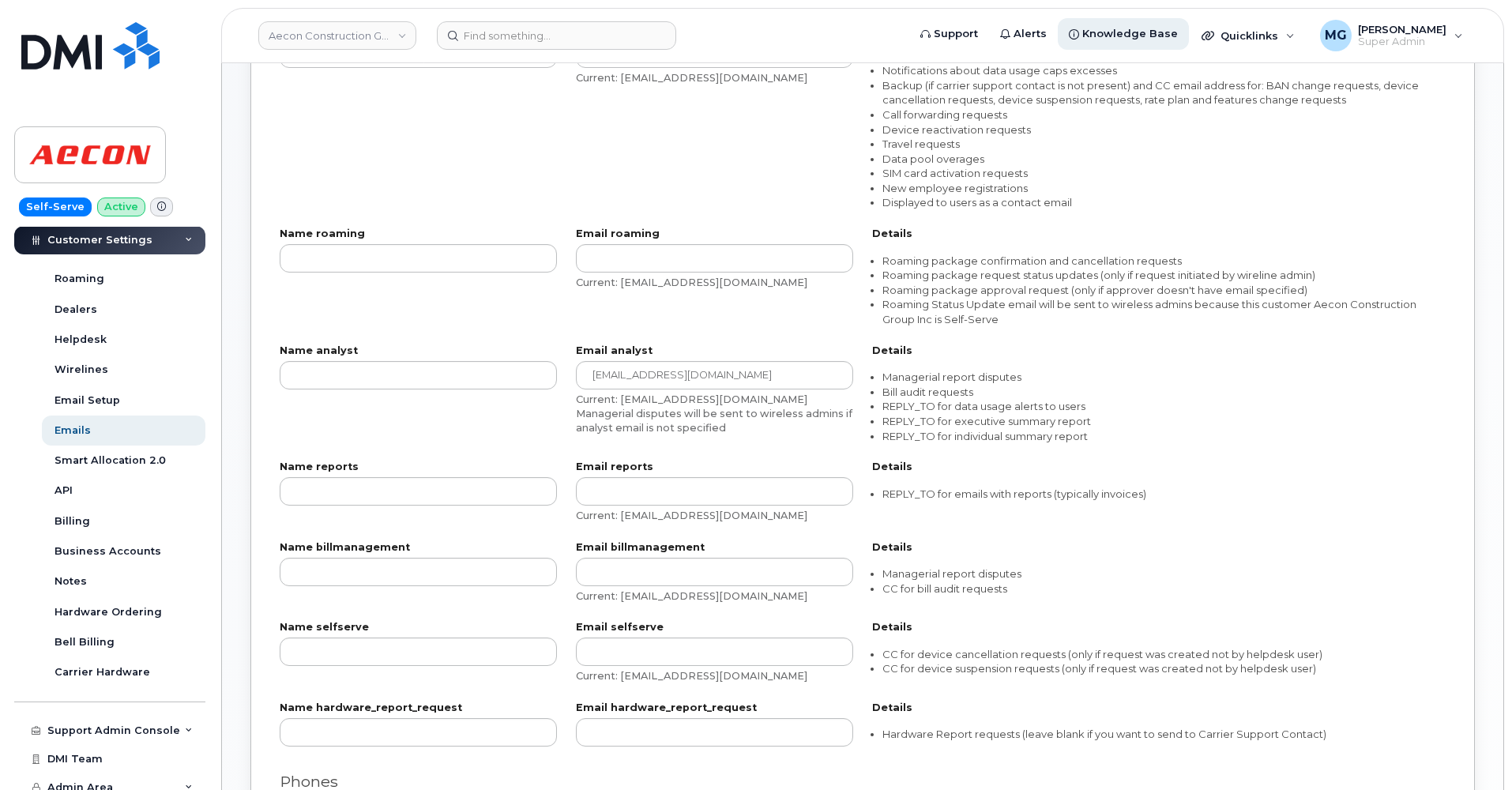 scroll, scrollTop: 490, scrollLeft: 0, axis: vertical 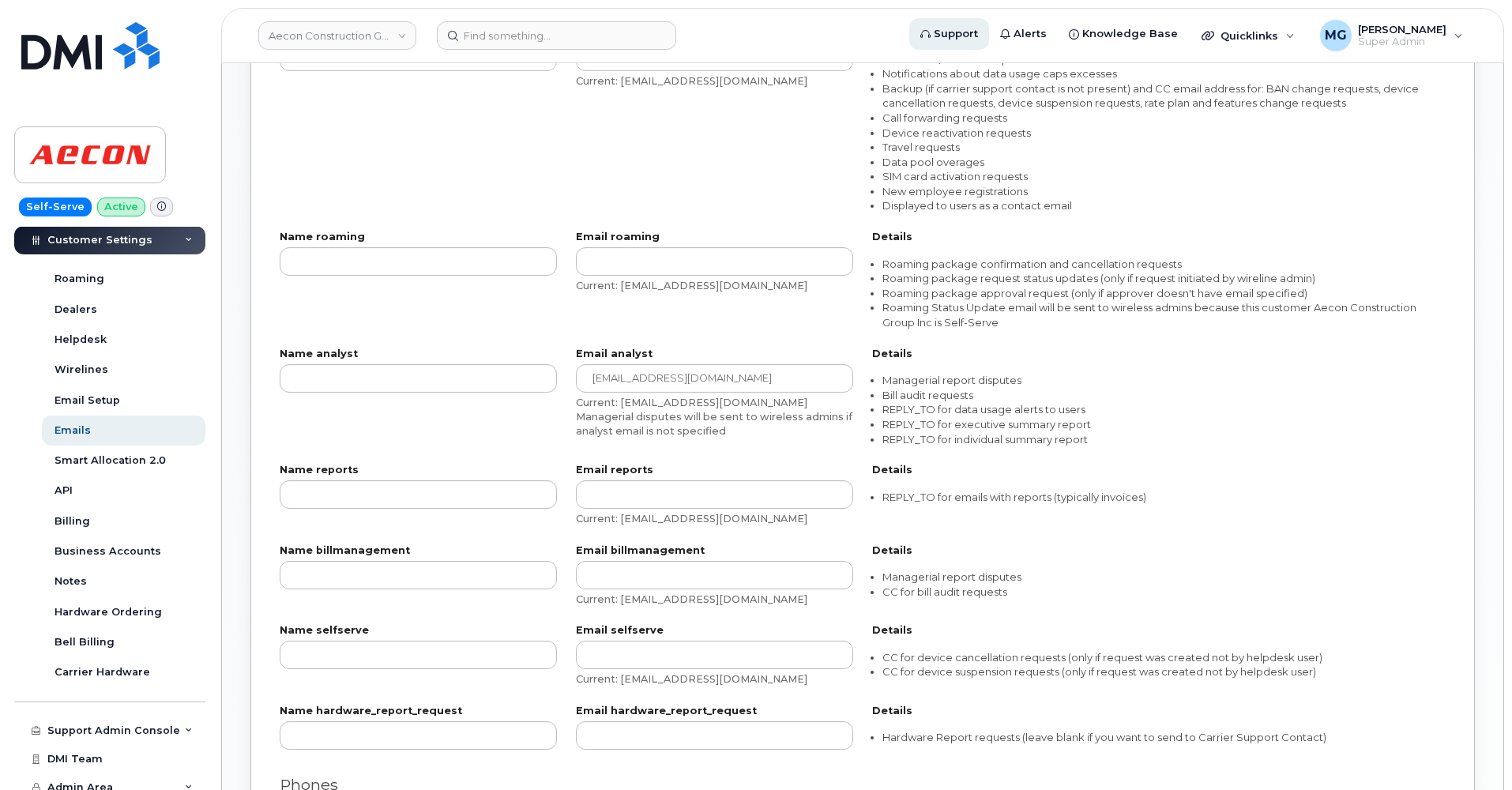 click on "Support" at bounding box center [956, 34] 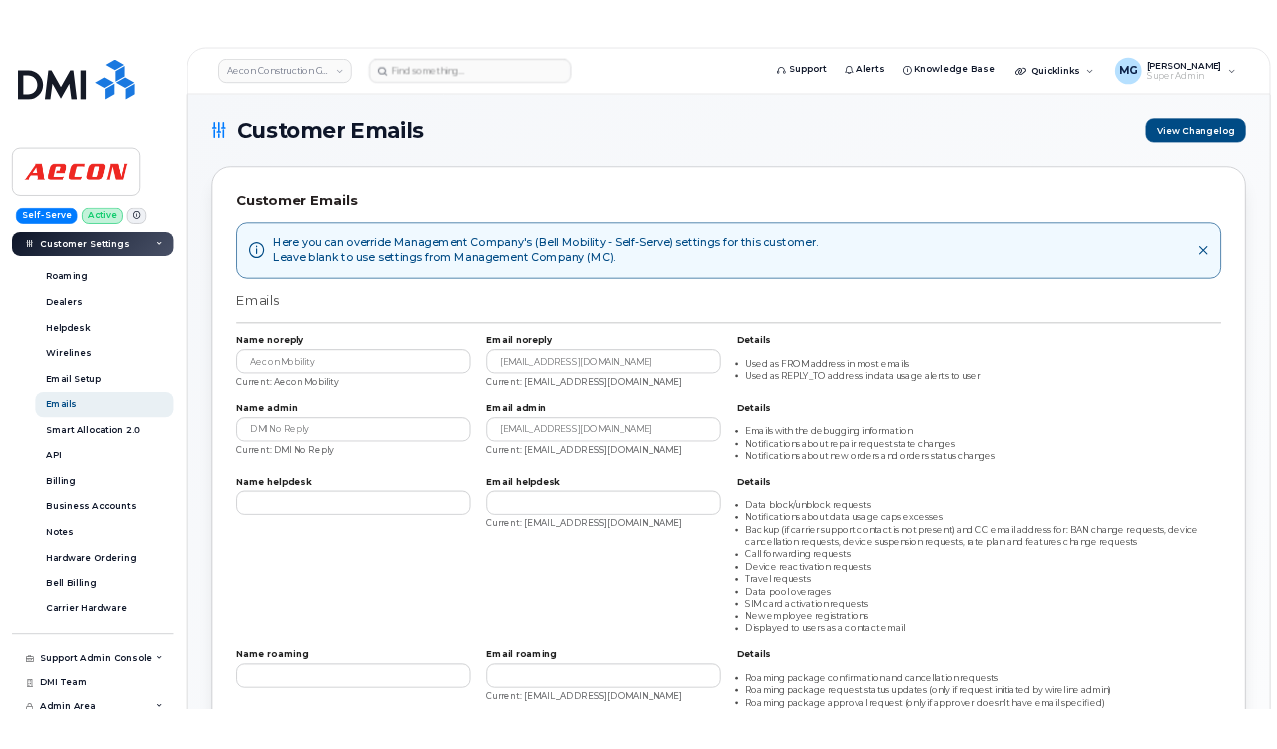 scroll, scrollTop: 4, scrollLeft: 0, axis: vertical 